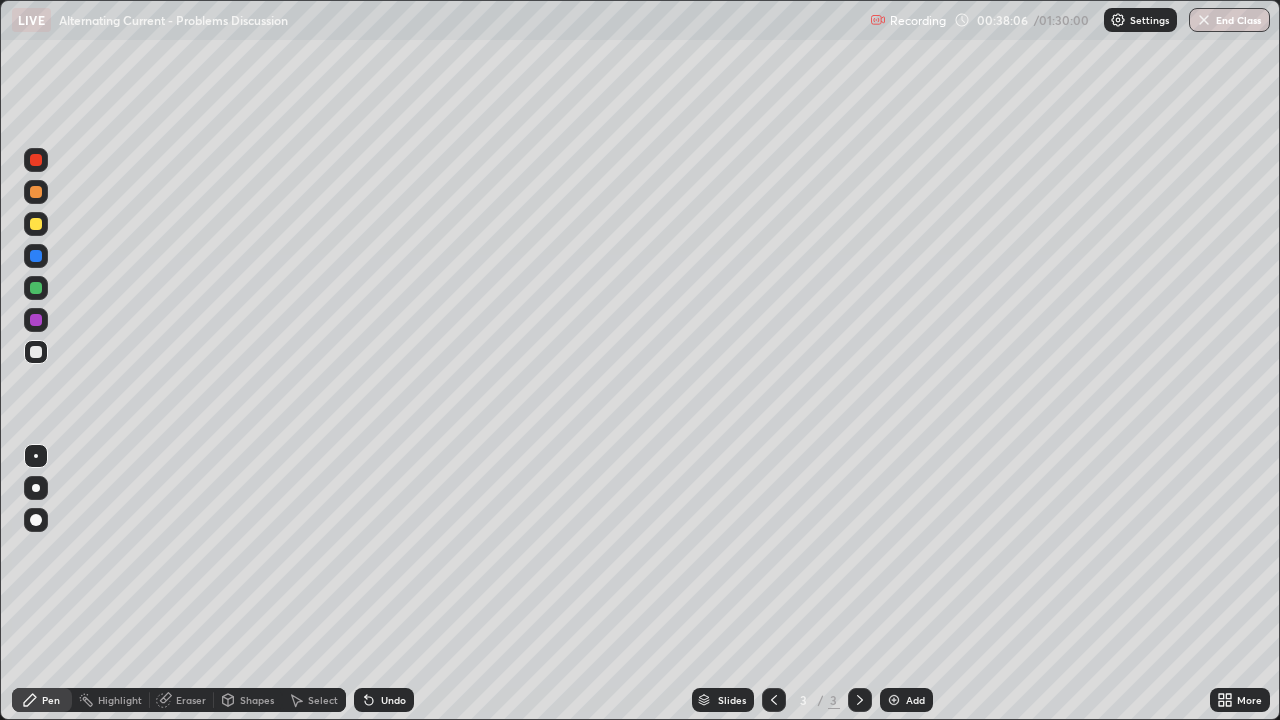 scroll, scrollTop: 0, scrollLeft: 0, axis: both 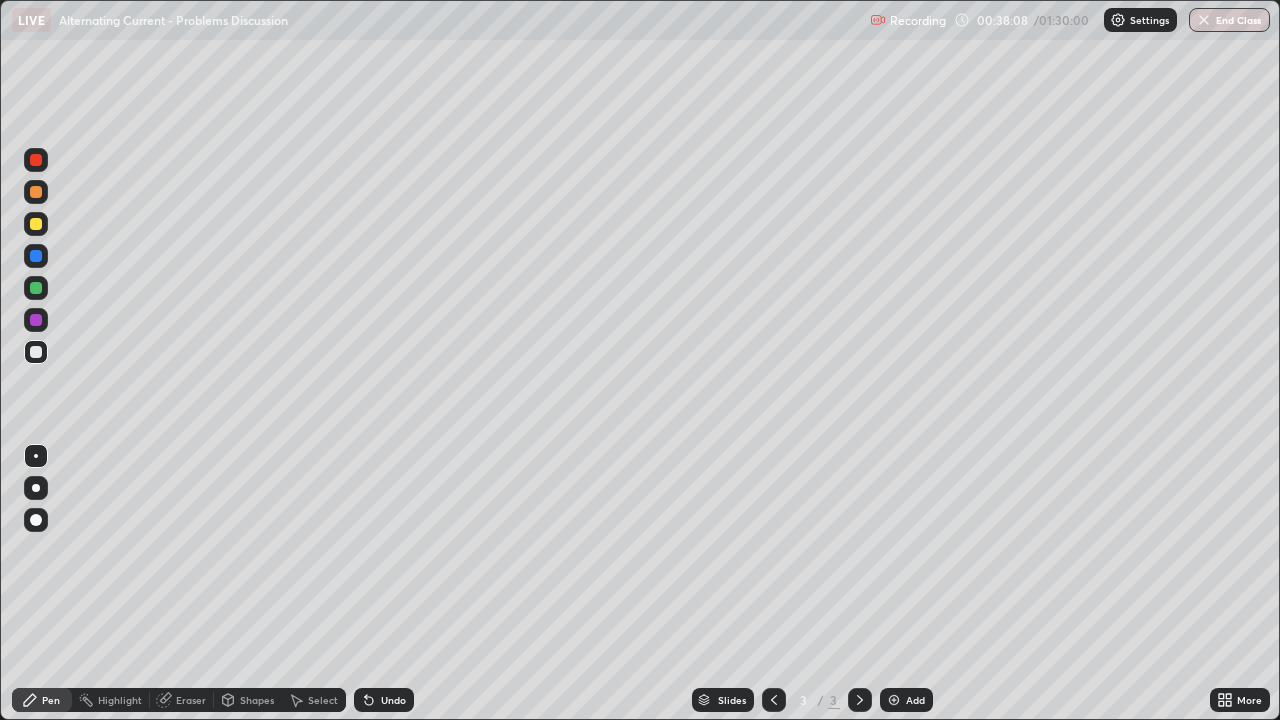 click at bounding box center [36, 224] 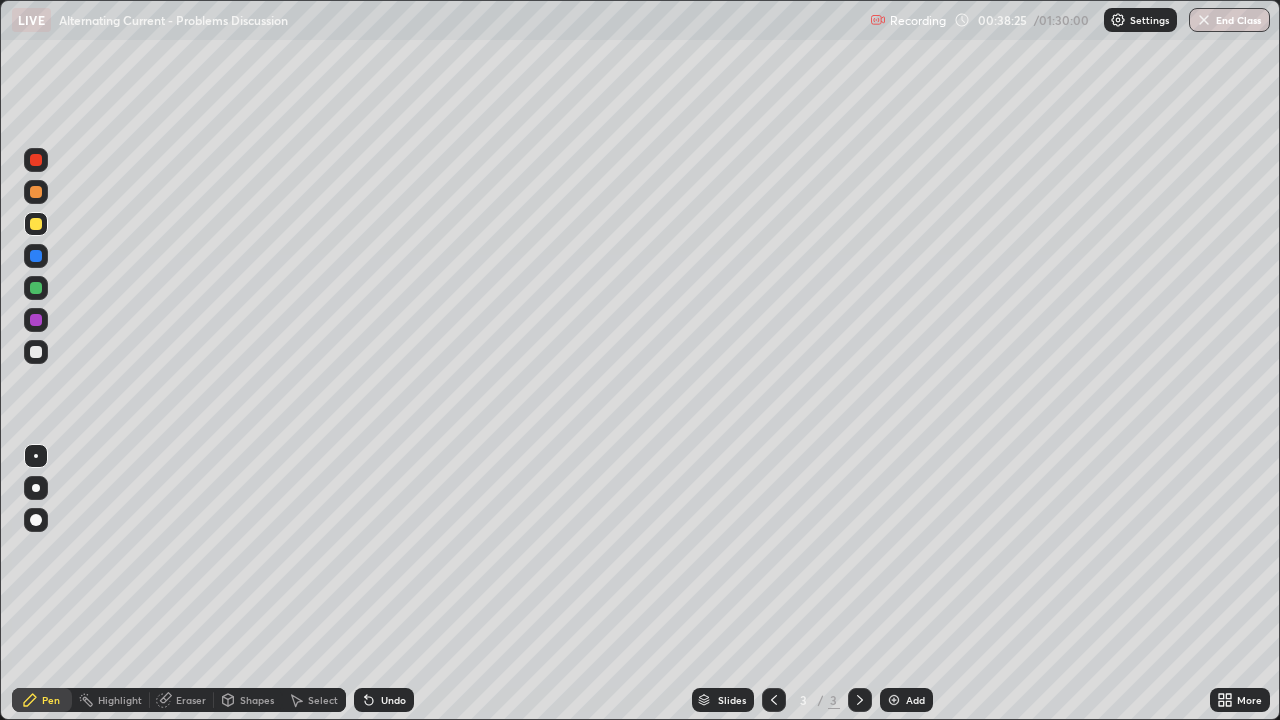 click at bounding box center (36, 352) 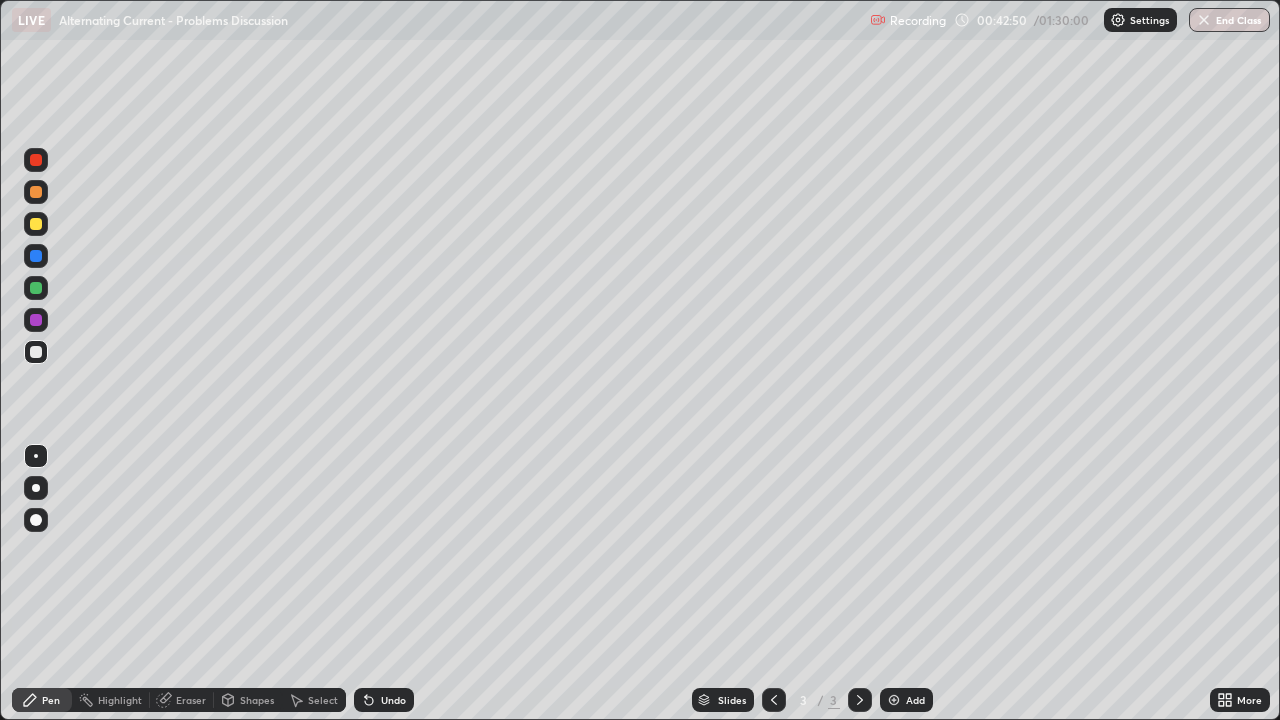 click on "Add" at bounding box center [906, 700] 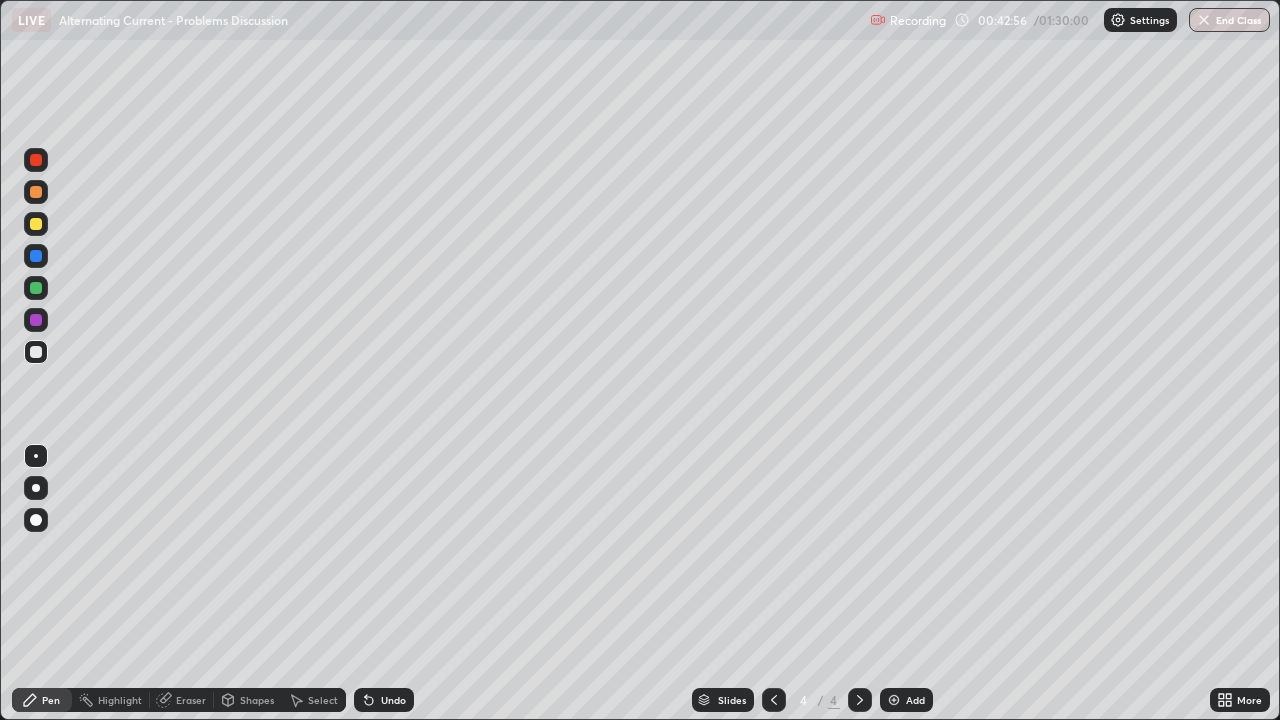 click at bounding box center [36, 224] 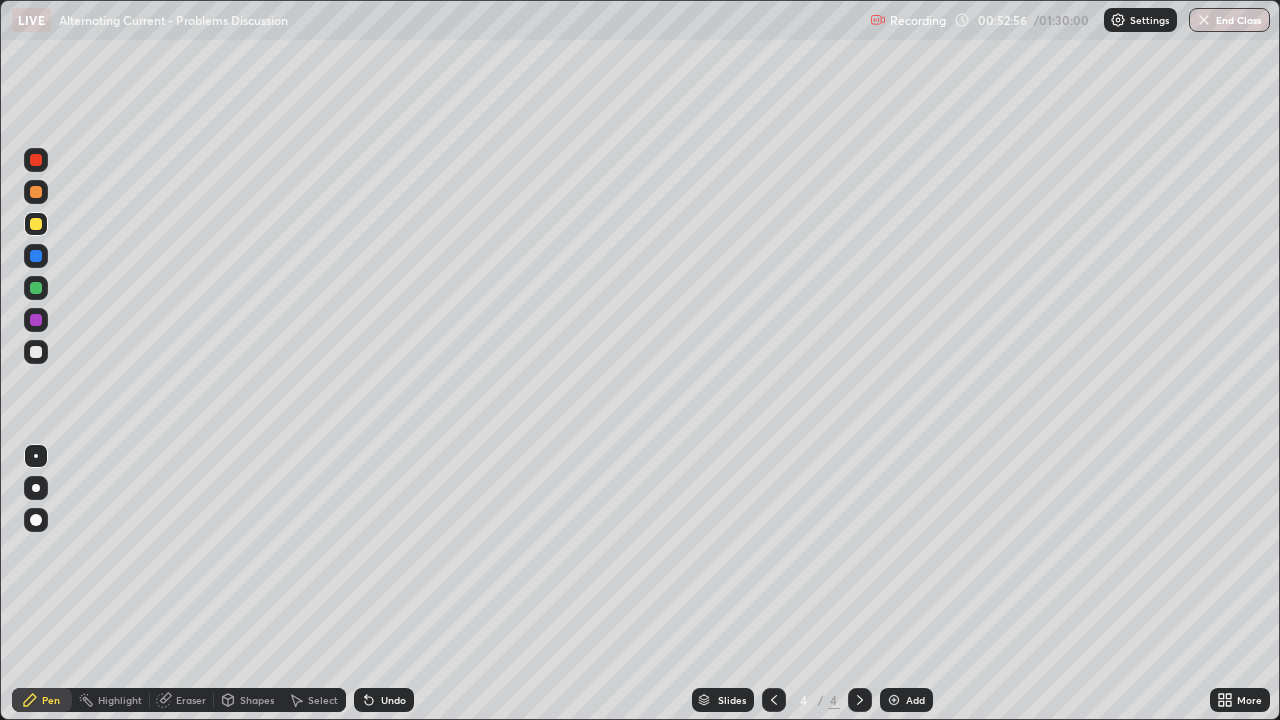click at bounding box center [894, 700] 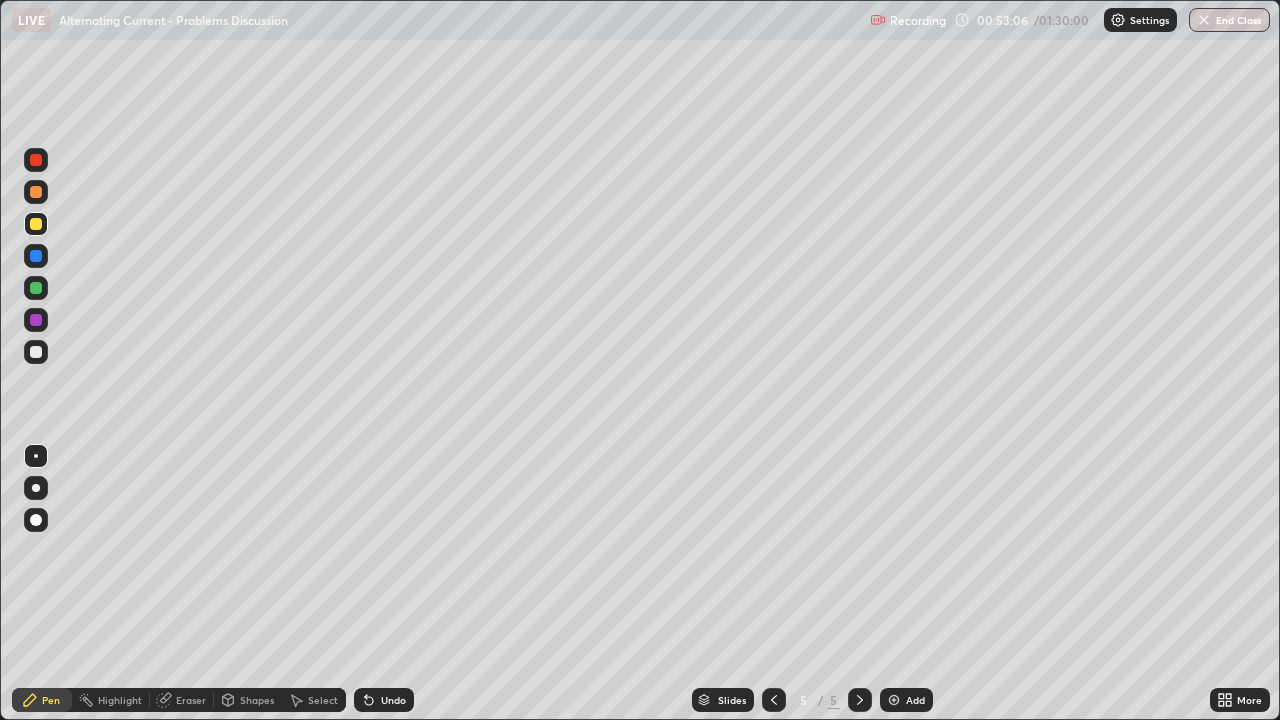 click at bounding box center [36, 224] 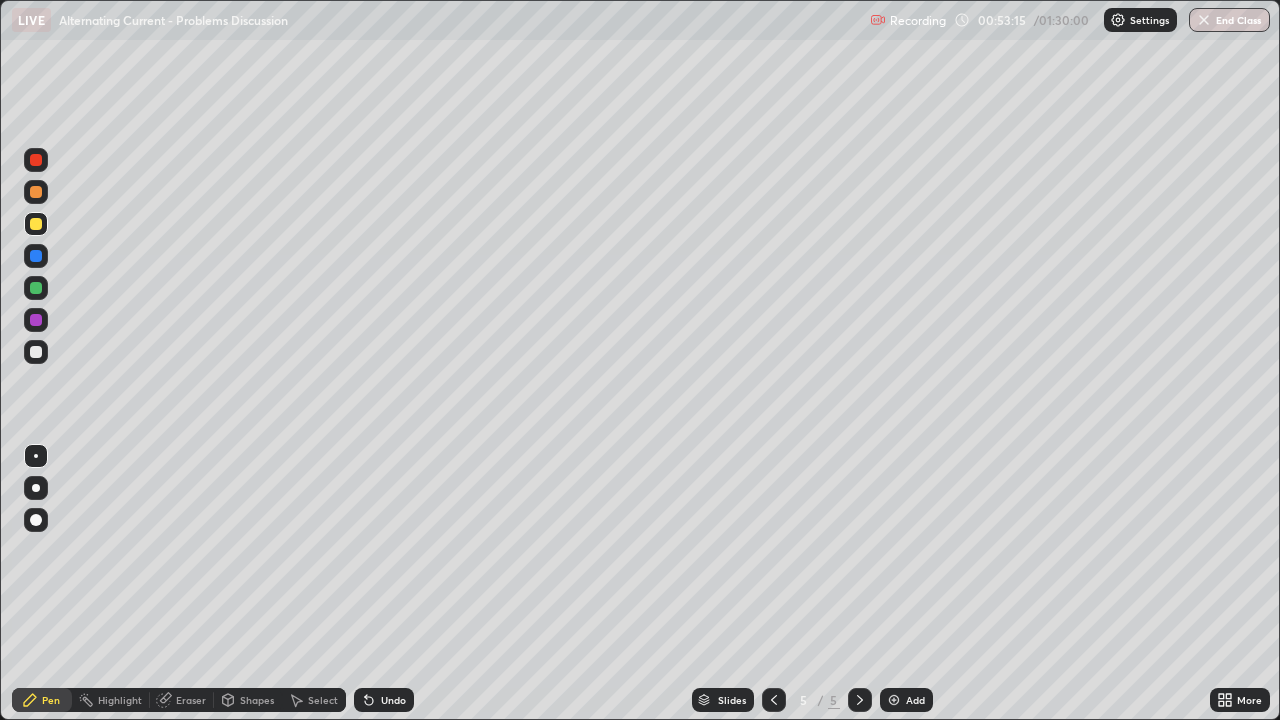 click at bounding box center [36, 352] 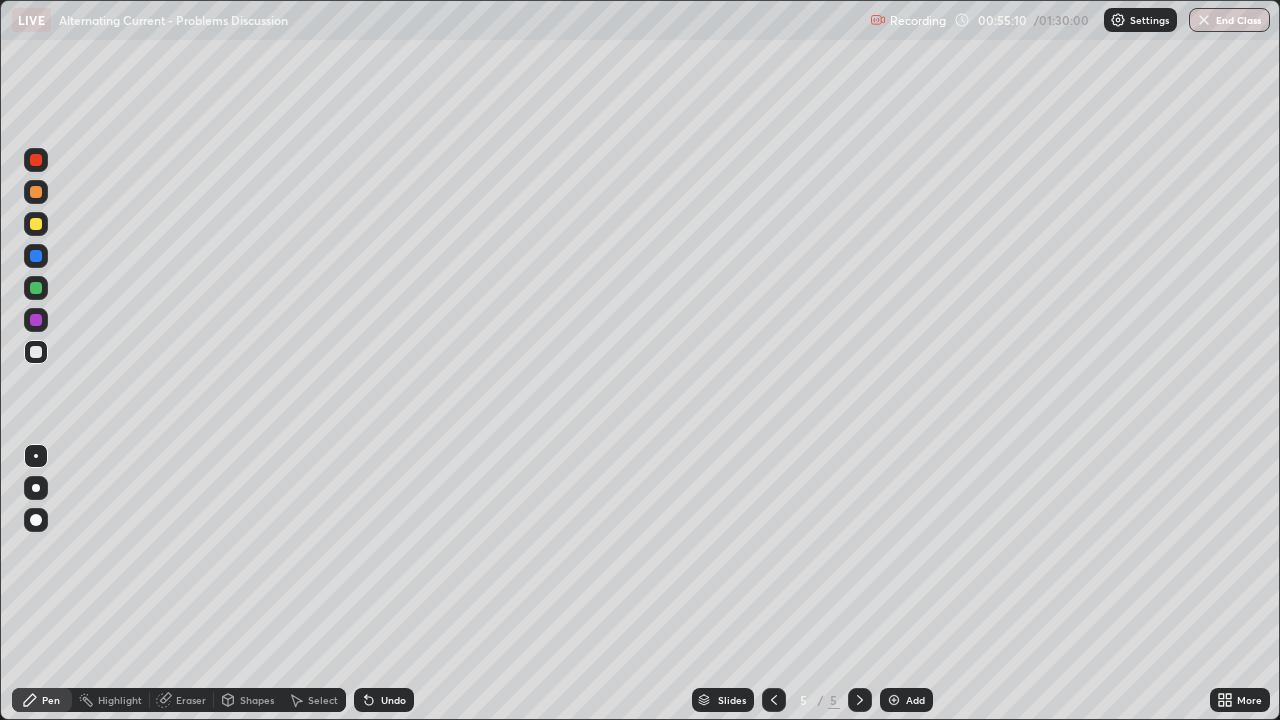 click on "Undo" at bounding box center (393, 700) 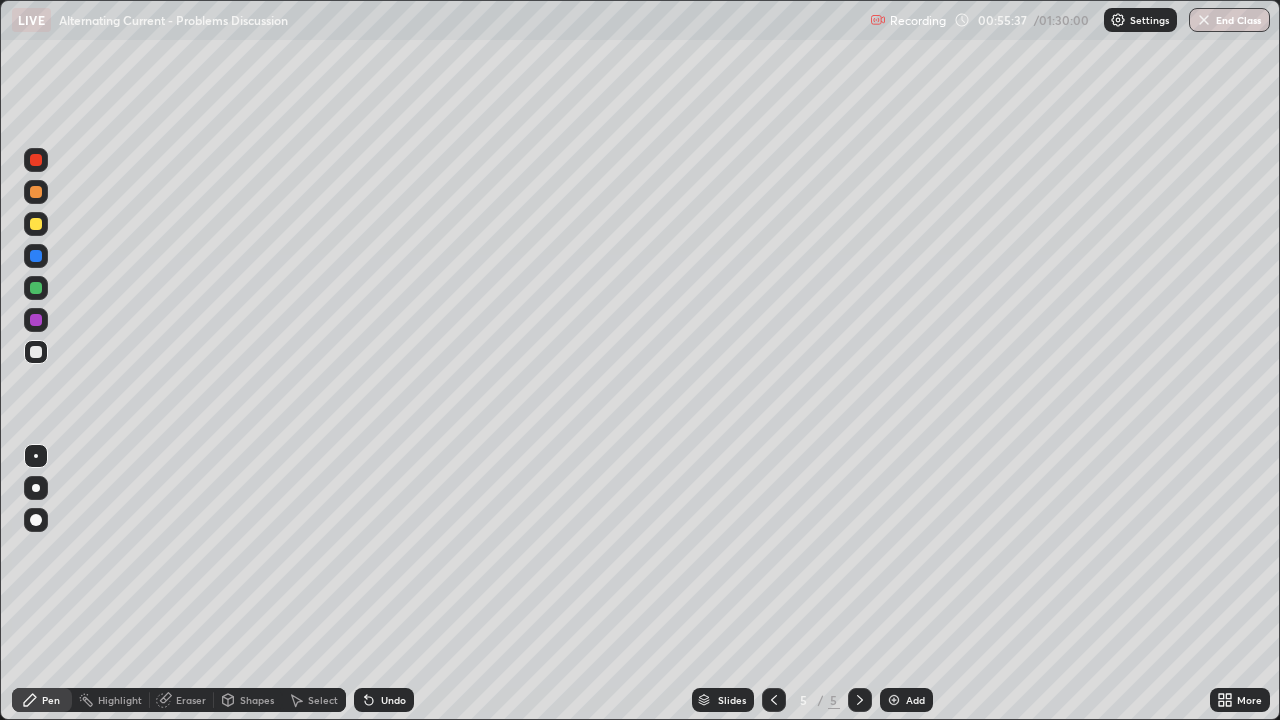 click on "Undo" at bounding box center (393, 700) 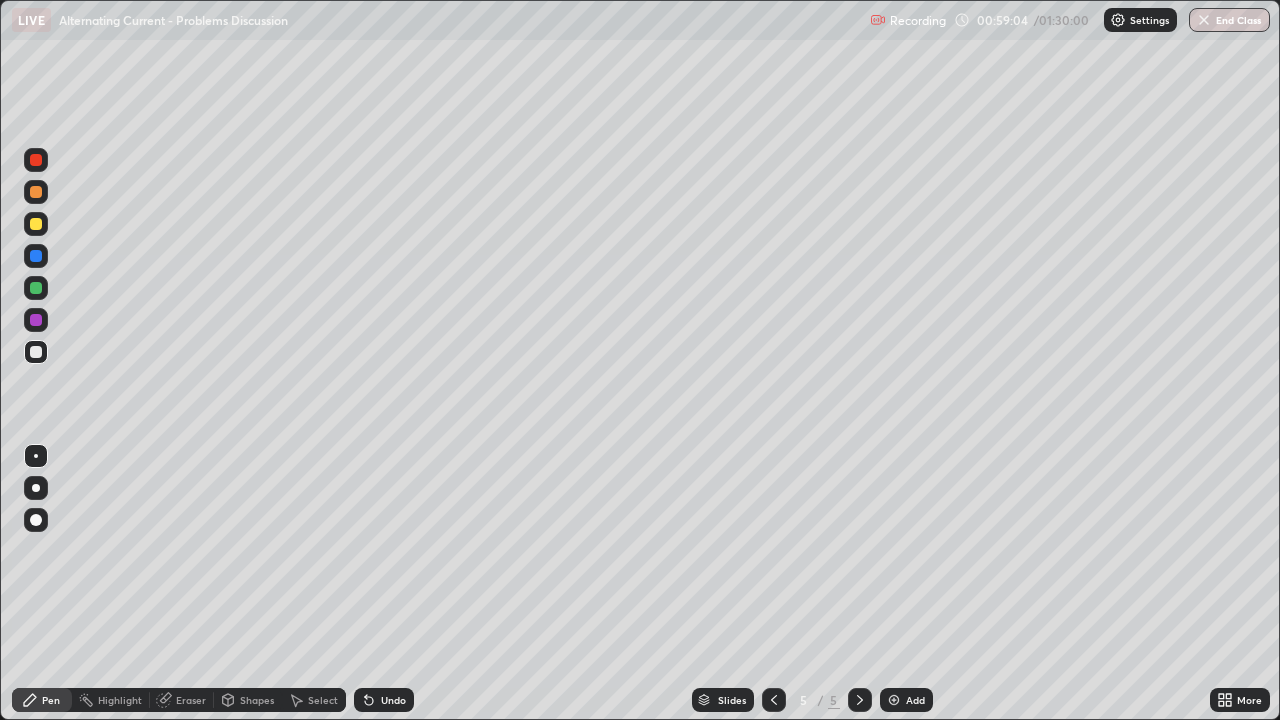 click on "Shapes" at bounding box center [257, 700] 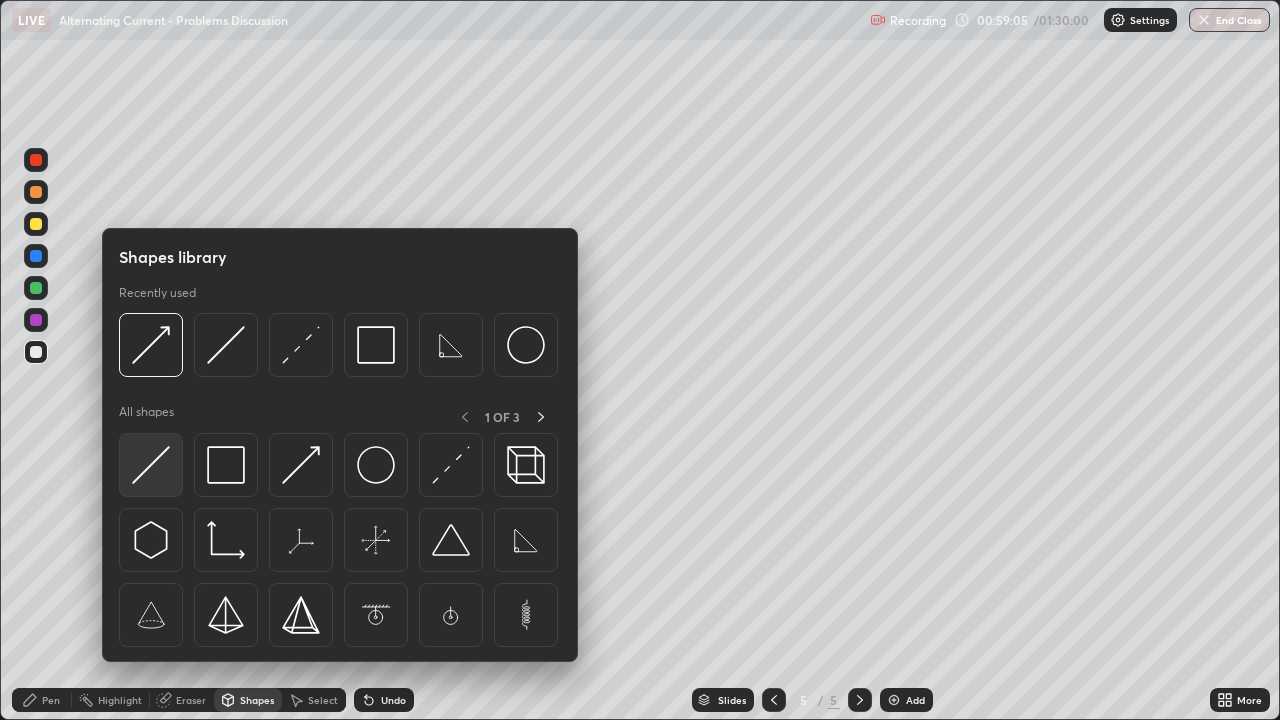 click at bounding box center (151, 465) 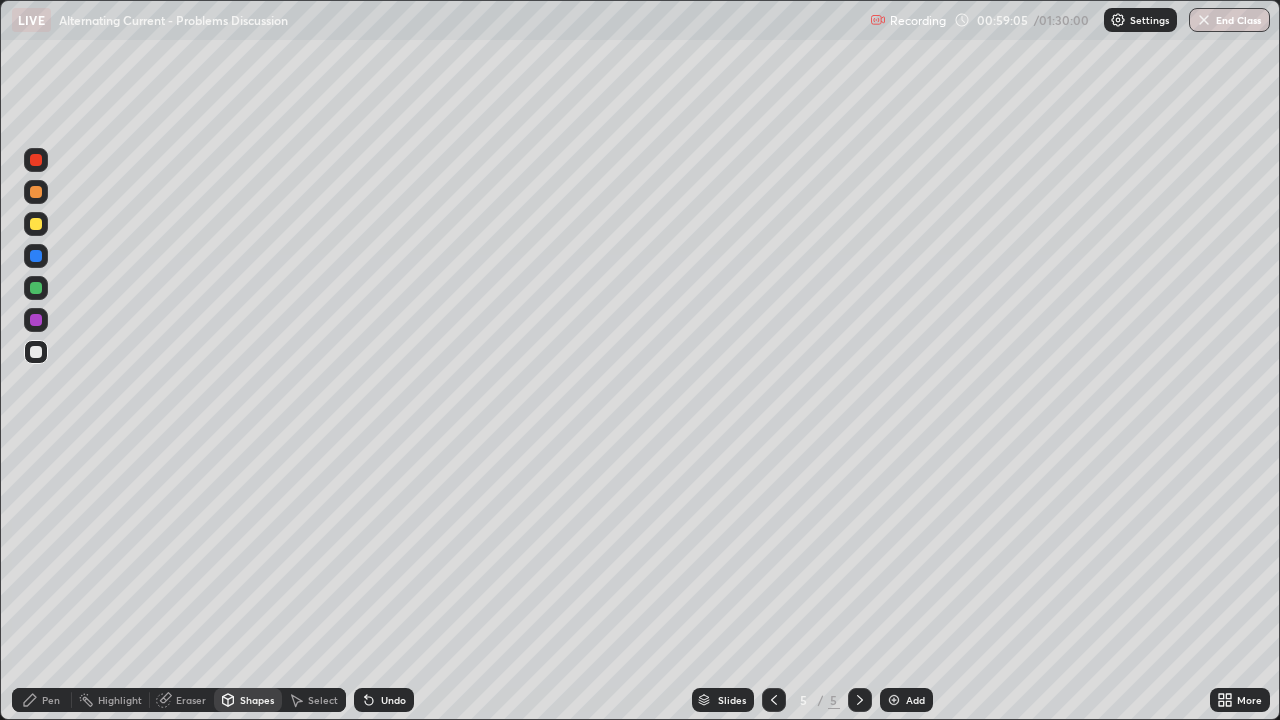 click at bounding box center (36, 256) 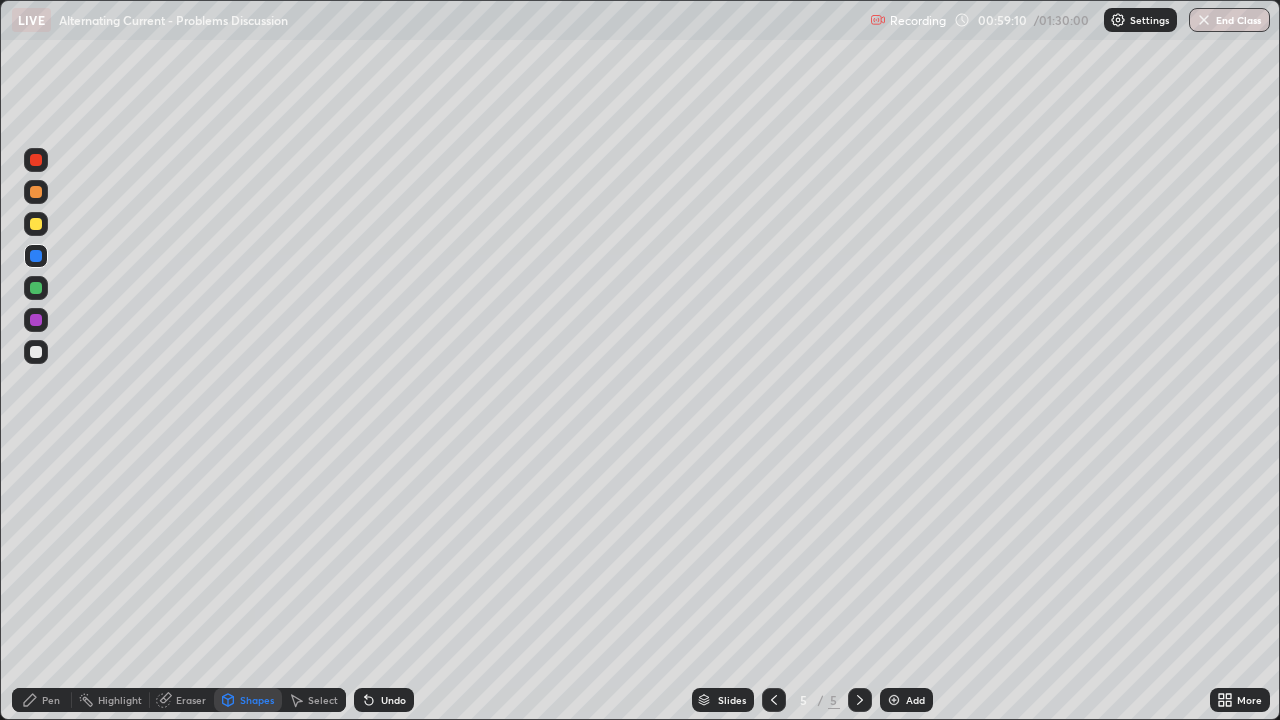click on "Pen" at bounding box center (51, 700) 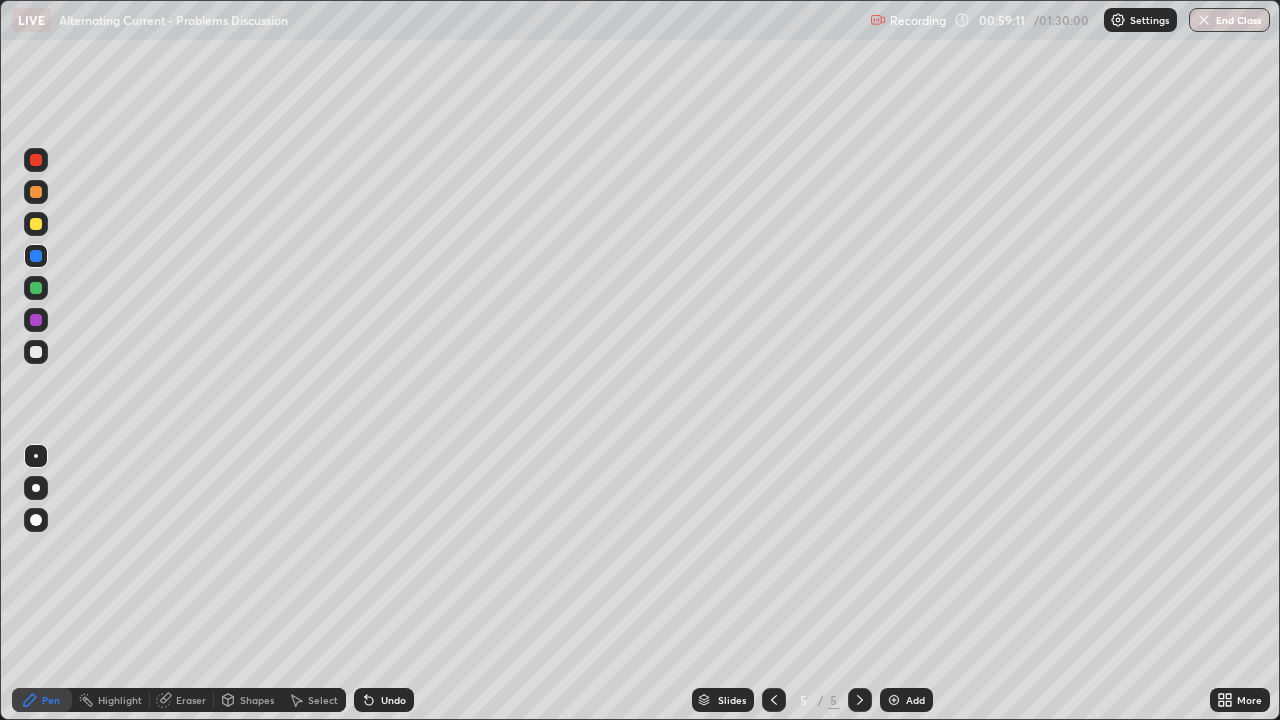 click at bounding box center [36, 352] 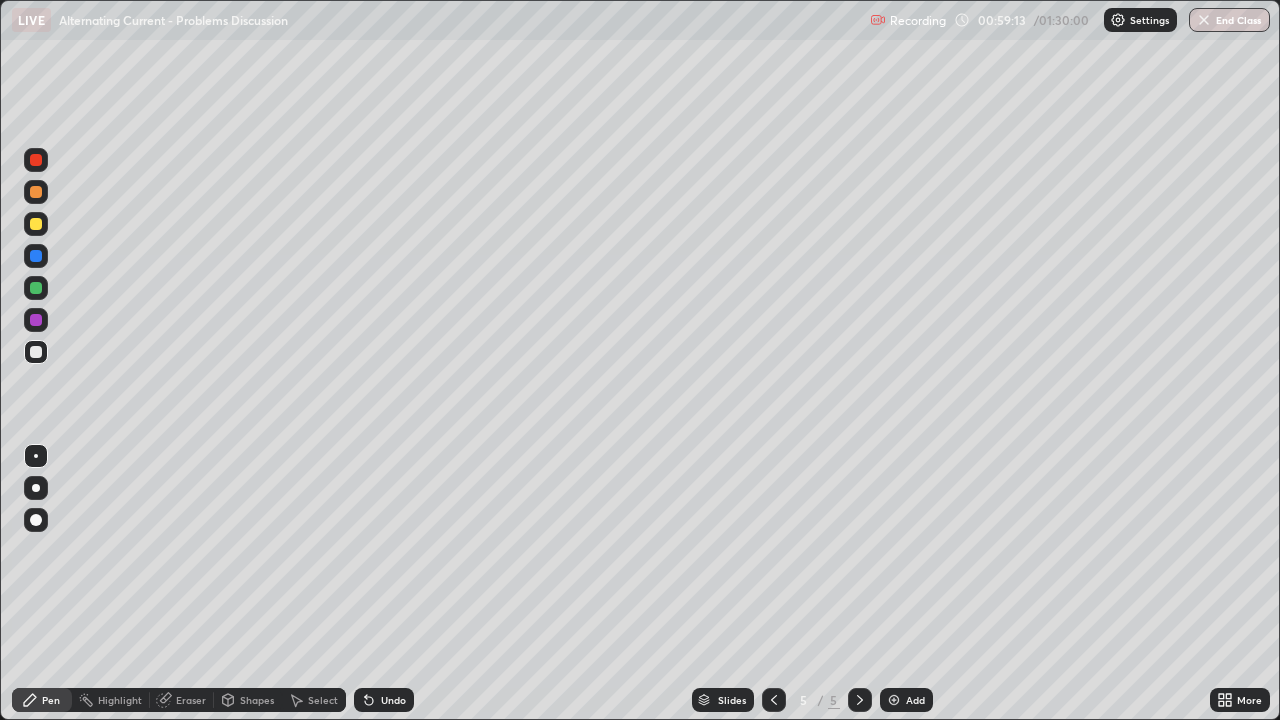 click at bounding box center [36, 224] 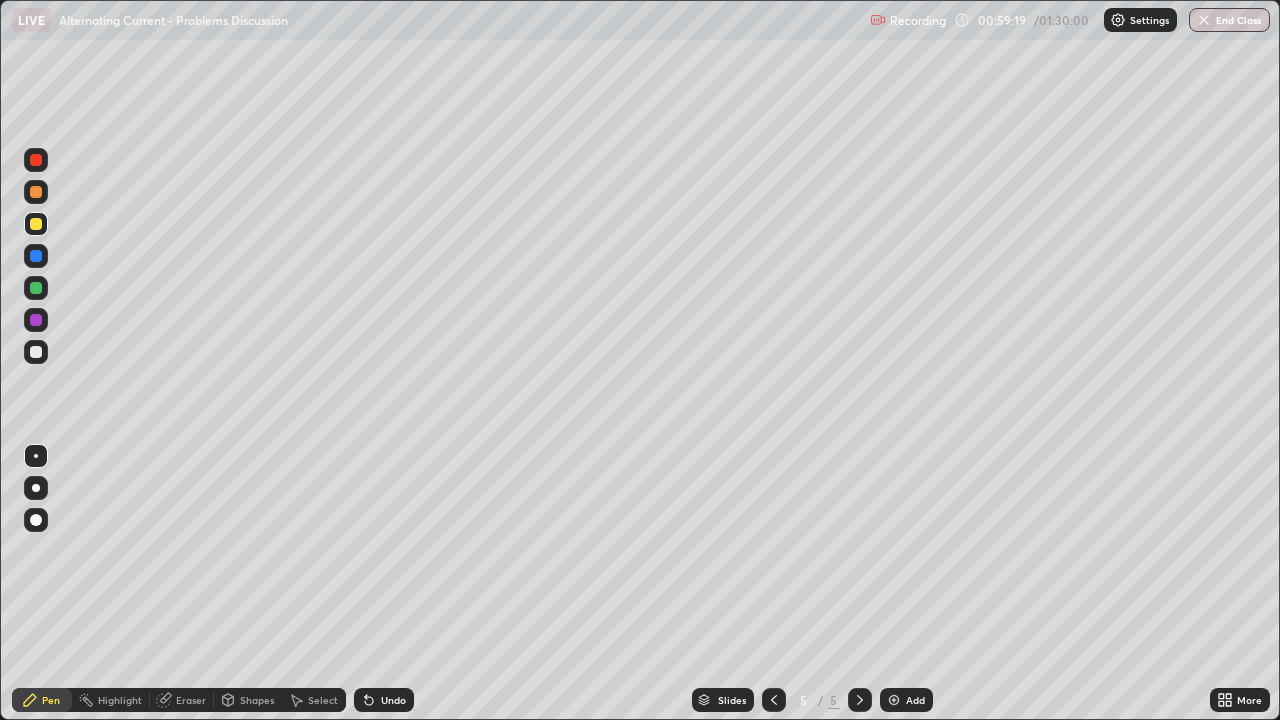 click on "Shapes" at bounding box center [257, 700] 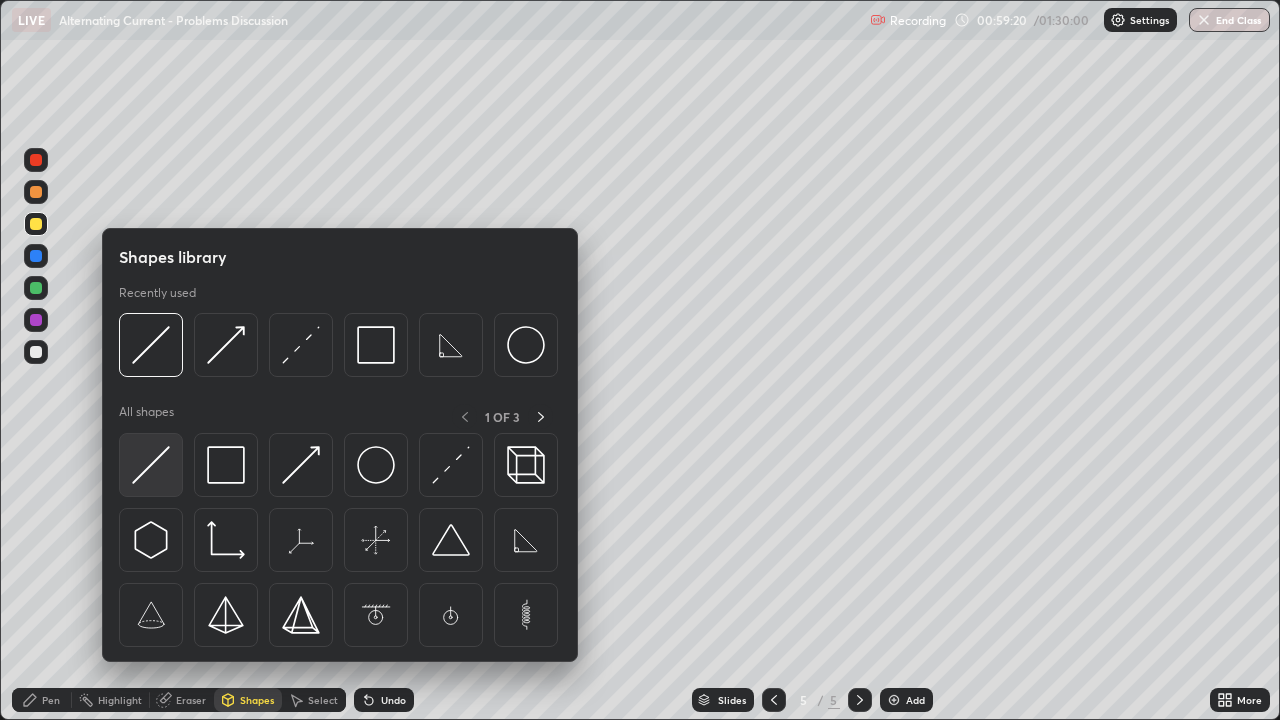 click at bounding box center (151, 465) 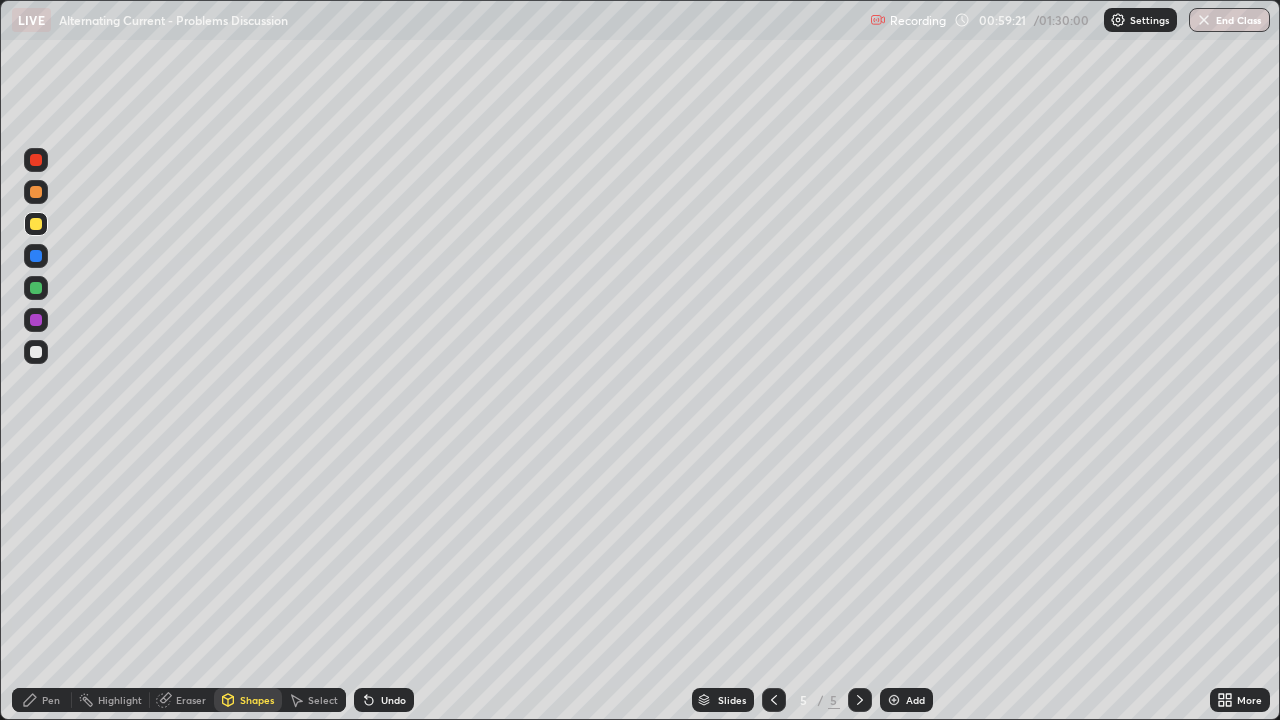 click at bounding box center (36, 352) 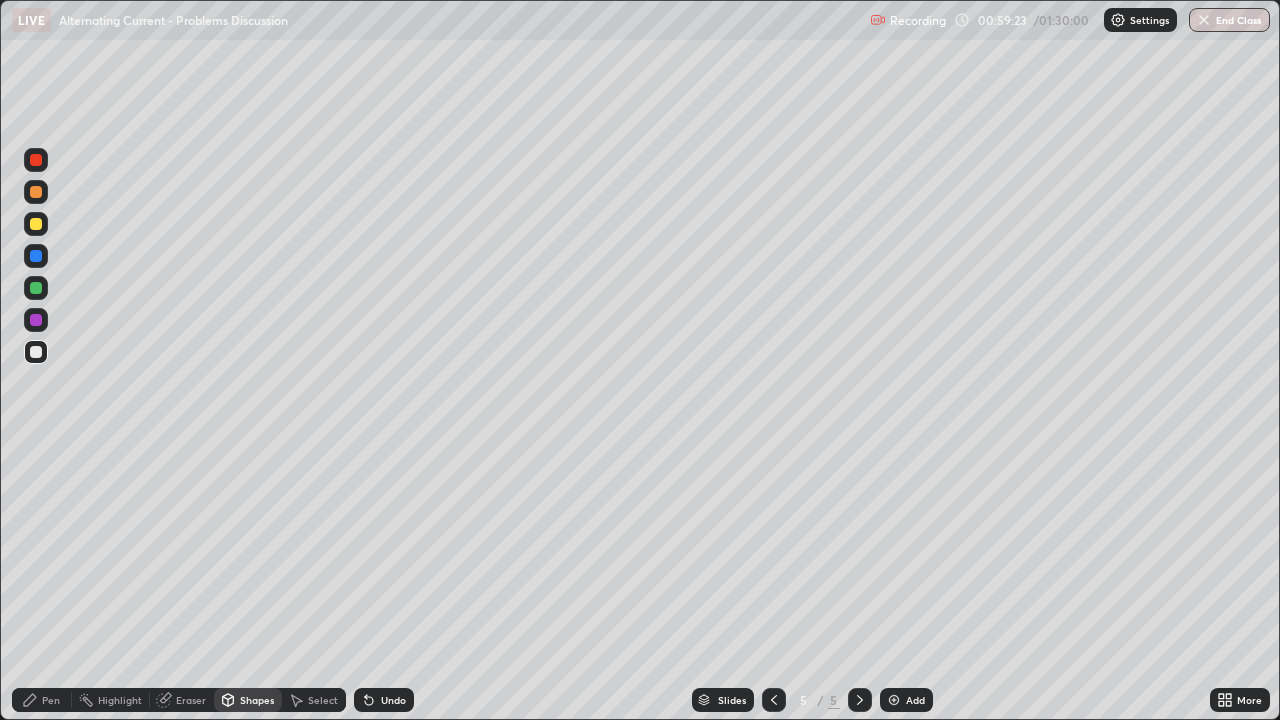 click on "Pen" at bounding box center [42, 700] 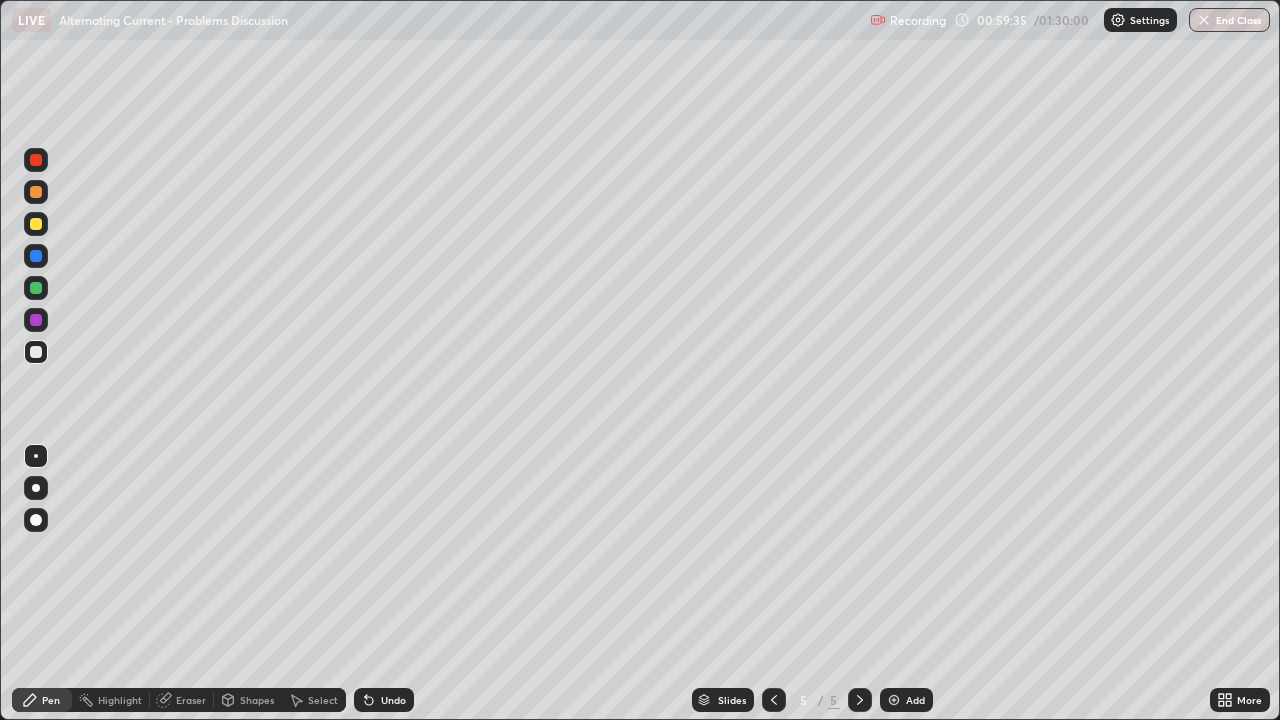 click at bounding box center [36, 160] 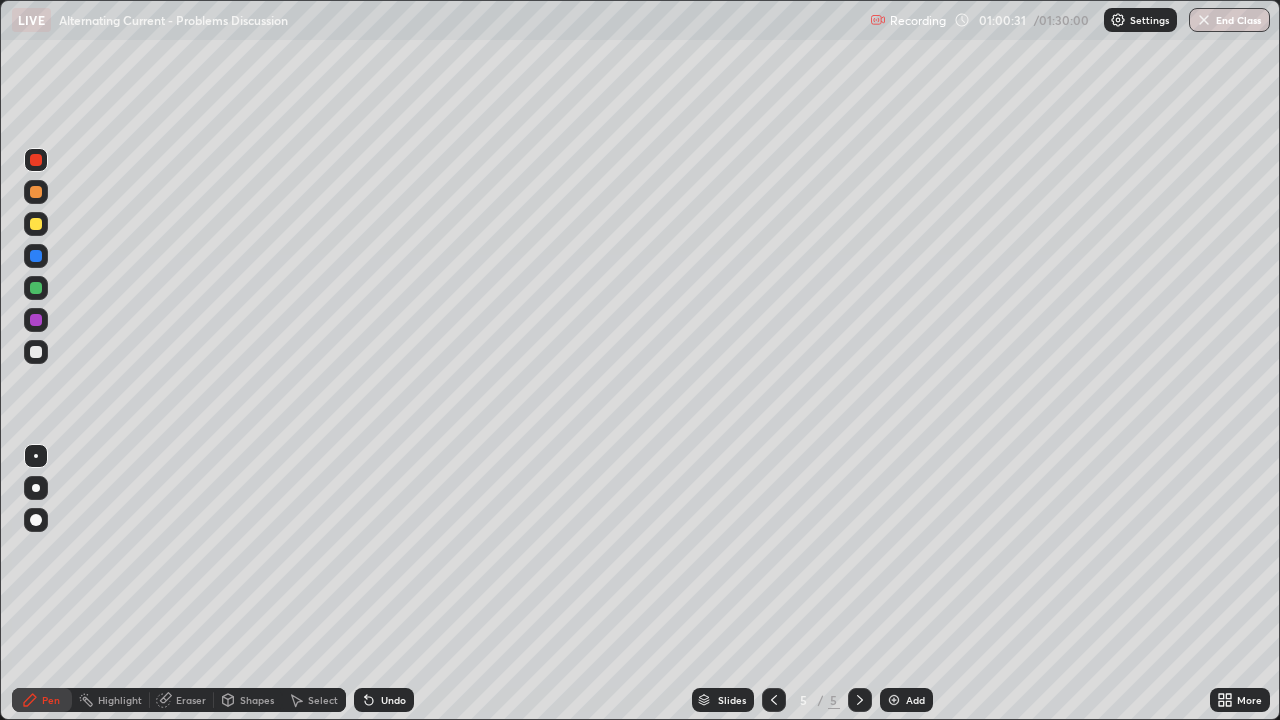 click on "Select" at bounding box center [323, 700] 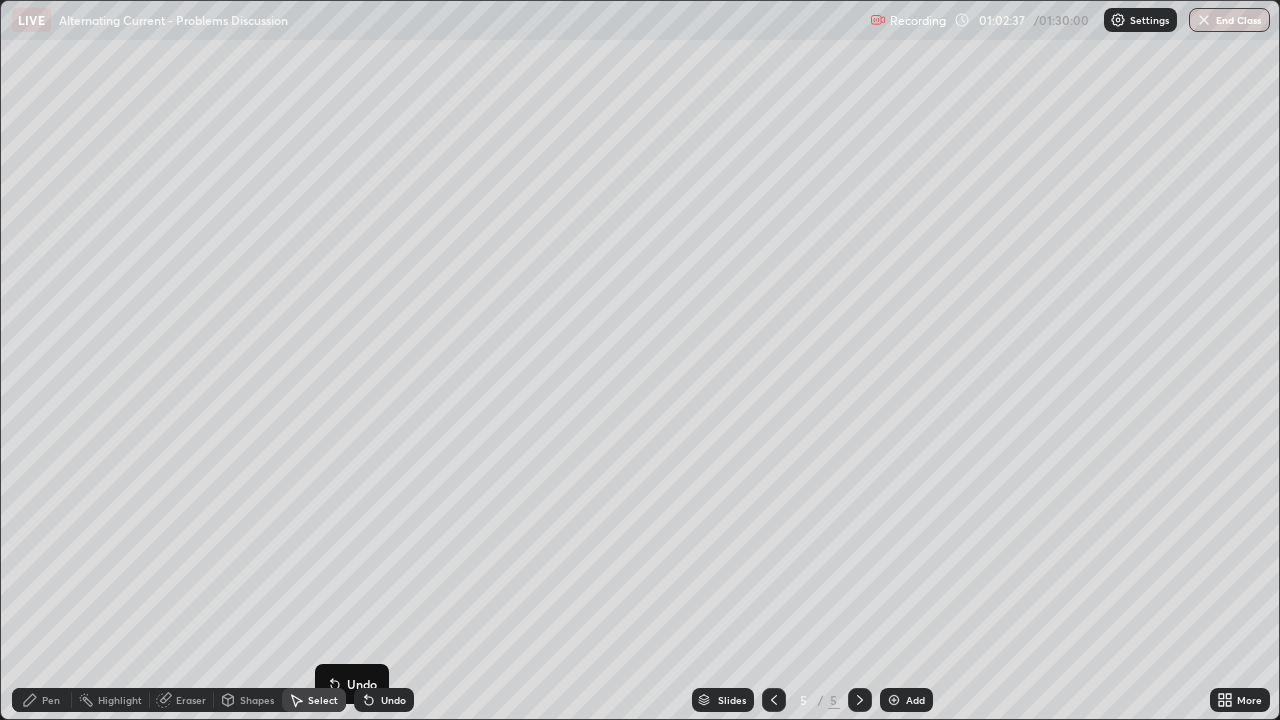 click on "Pen" at bounding box center (51, 700) 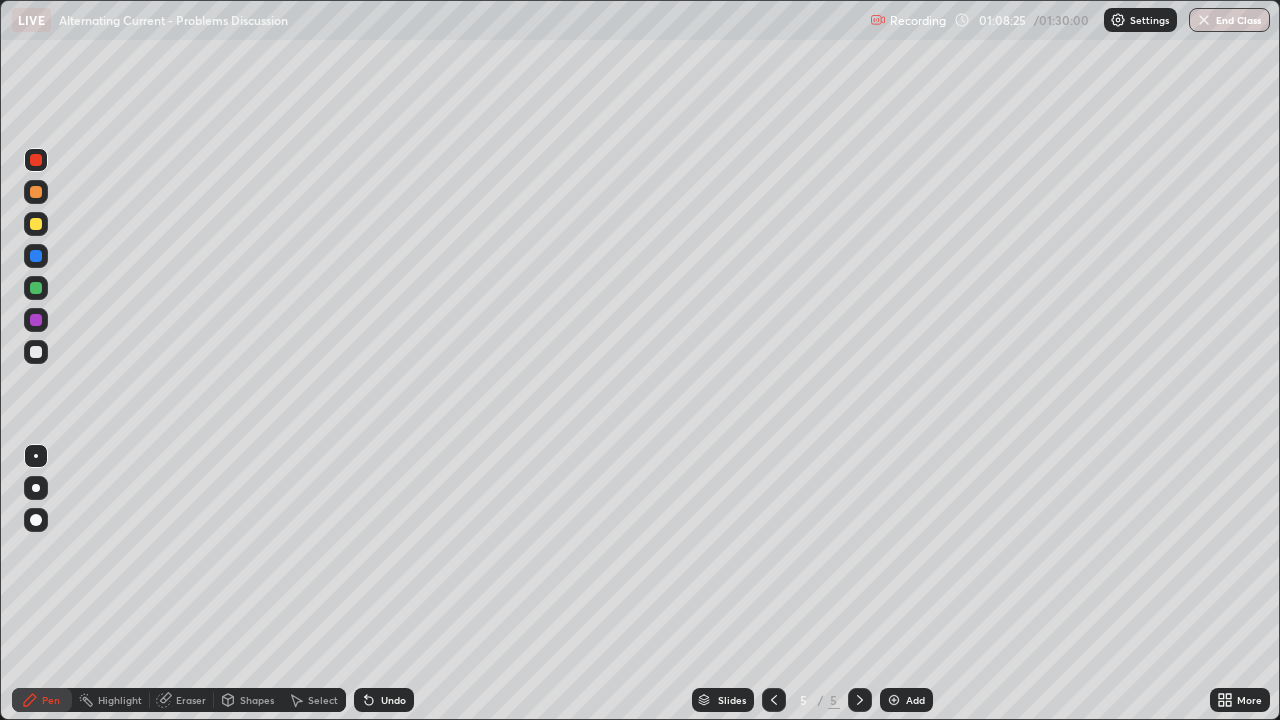 click at bounding box center (894, 700) 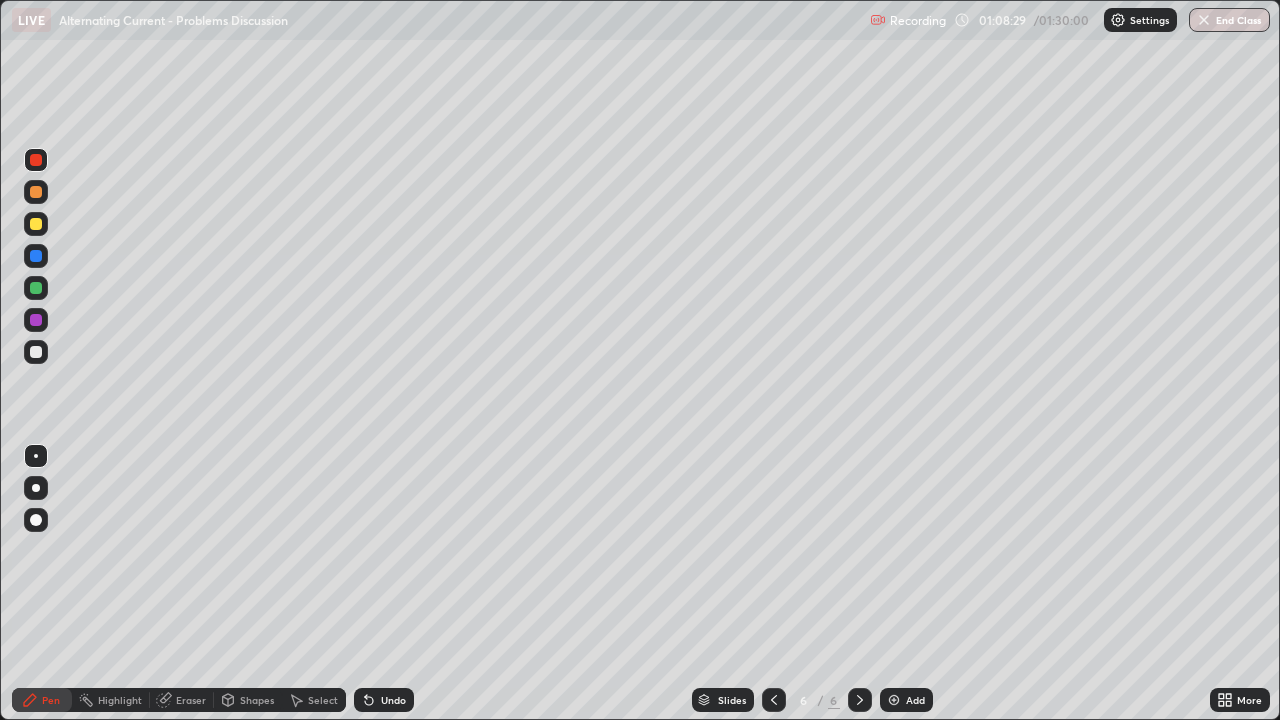 click at bounding box center (36, 224) 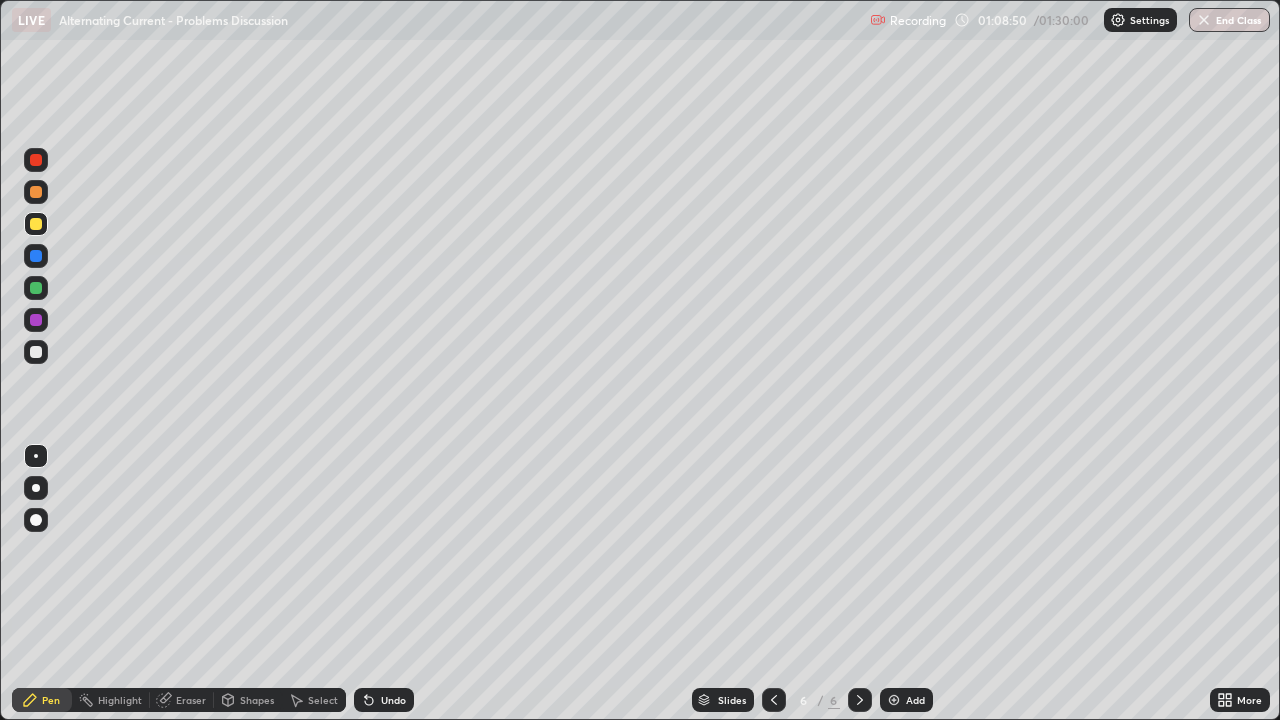 click at bounding box center [36, 352] 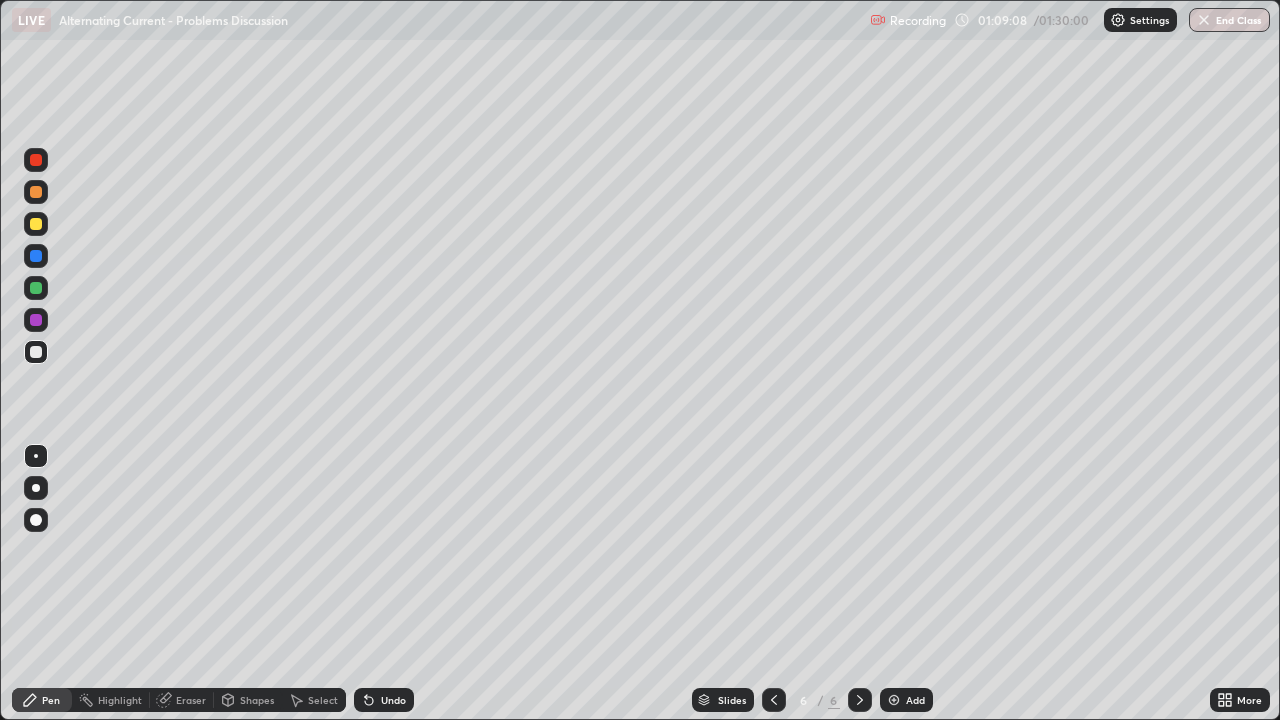 click on "Shapes" at bounding box center (257, 700) 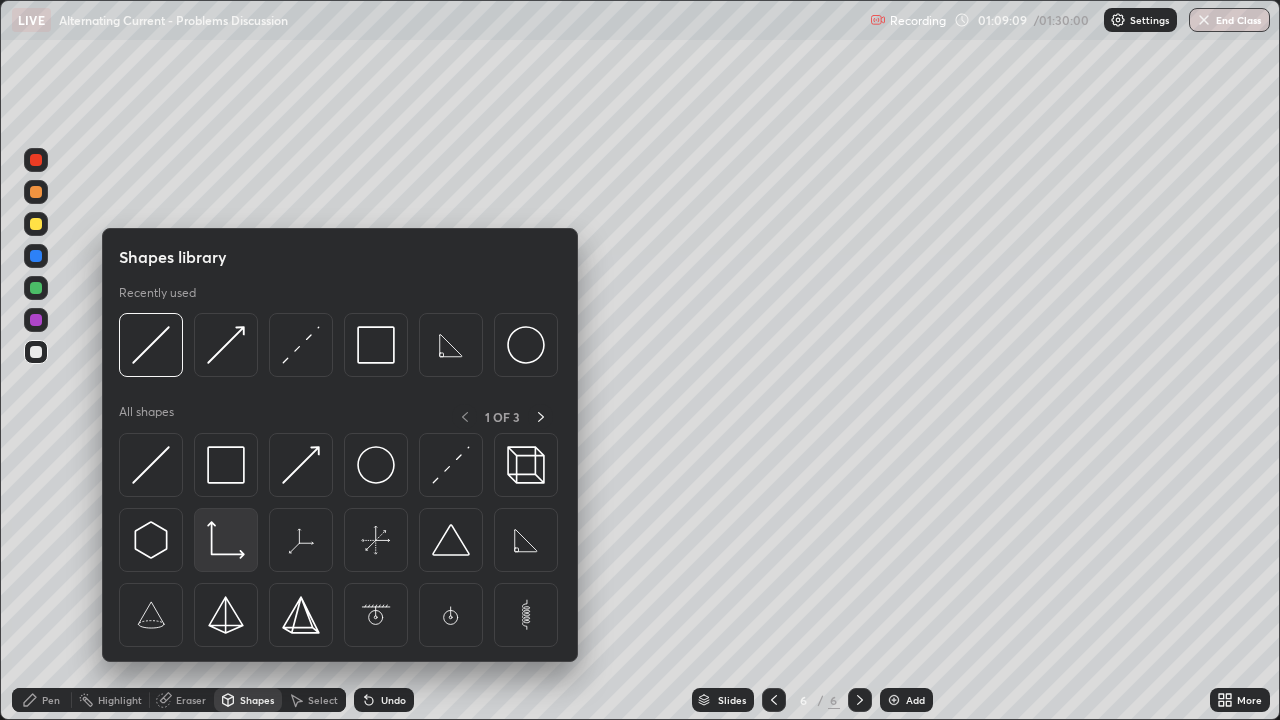 click at bounding box center [226, 540] 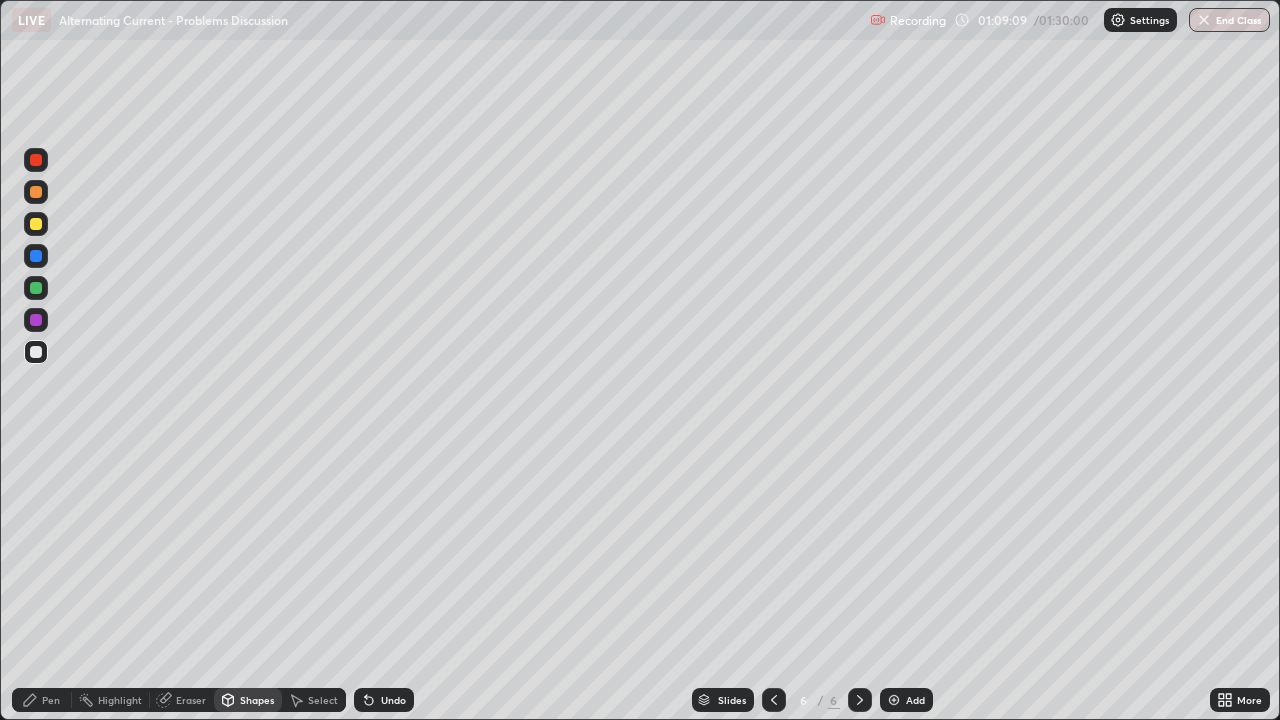 click at bounding box center [36, 256] 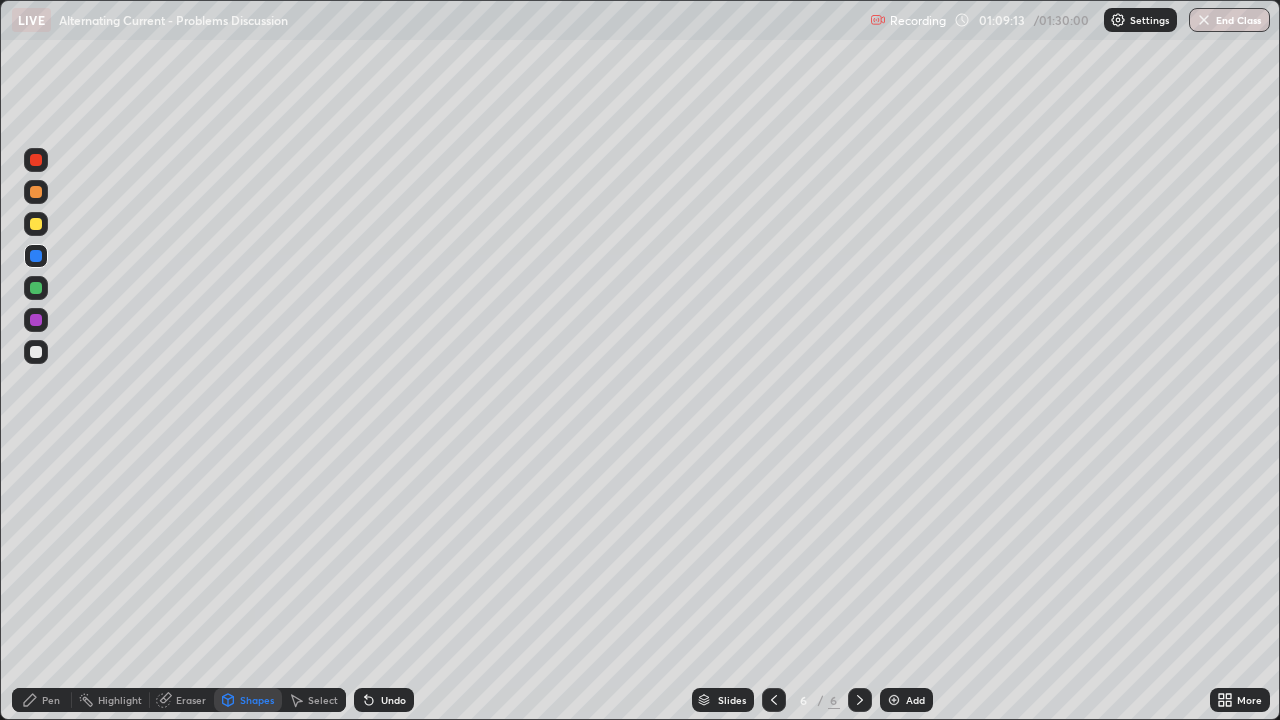 click on "Shapes" at bounding box center (257, 700) 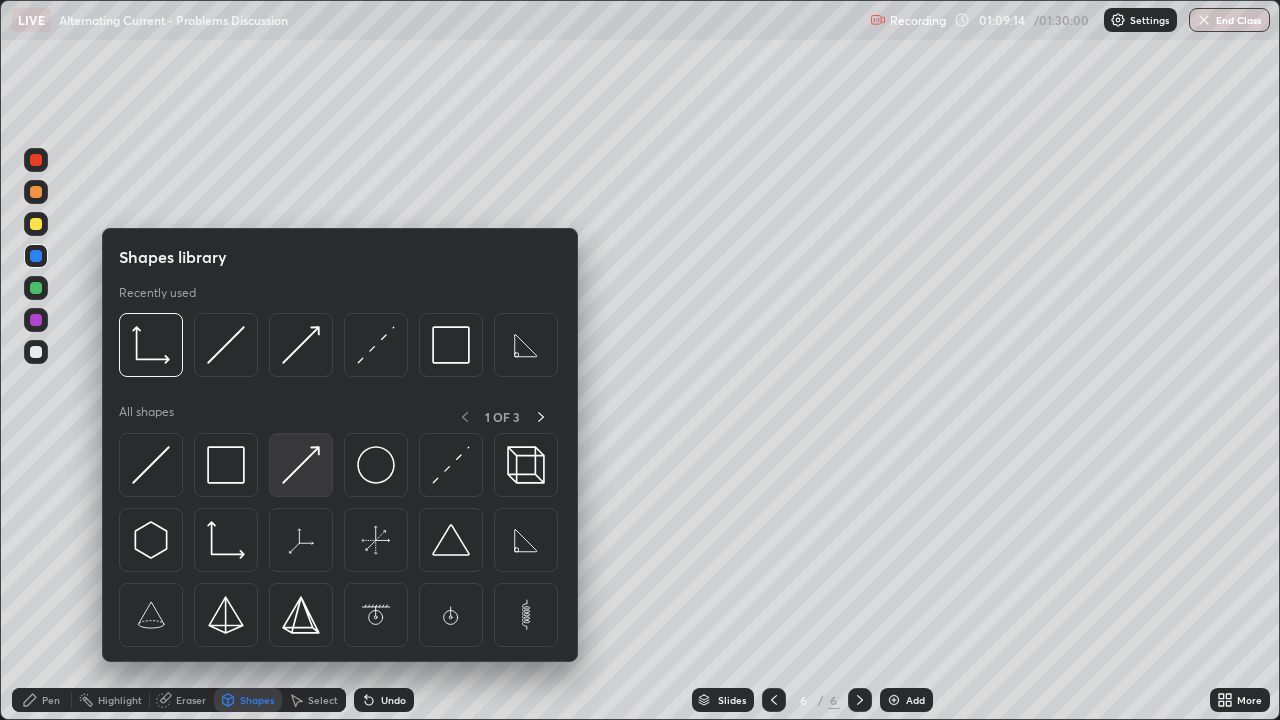 click at bounding box center (301, 465) 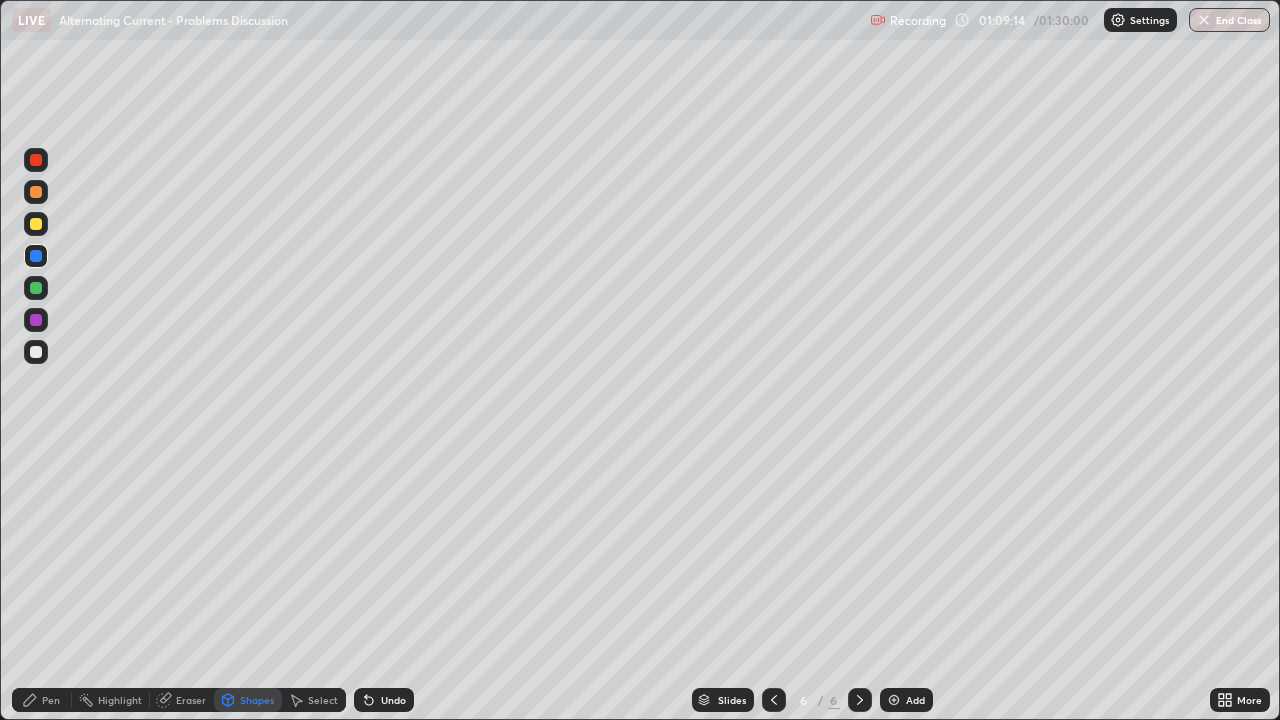 click at bounding box center [36, 224] 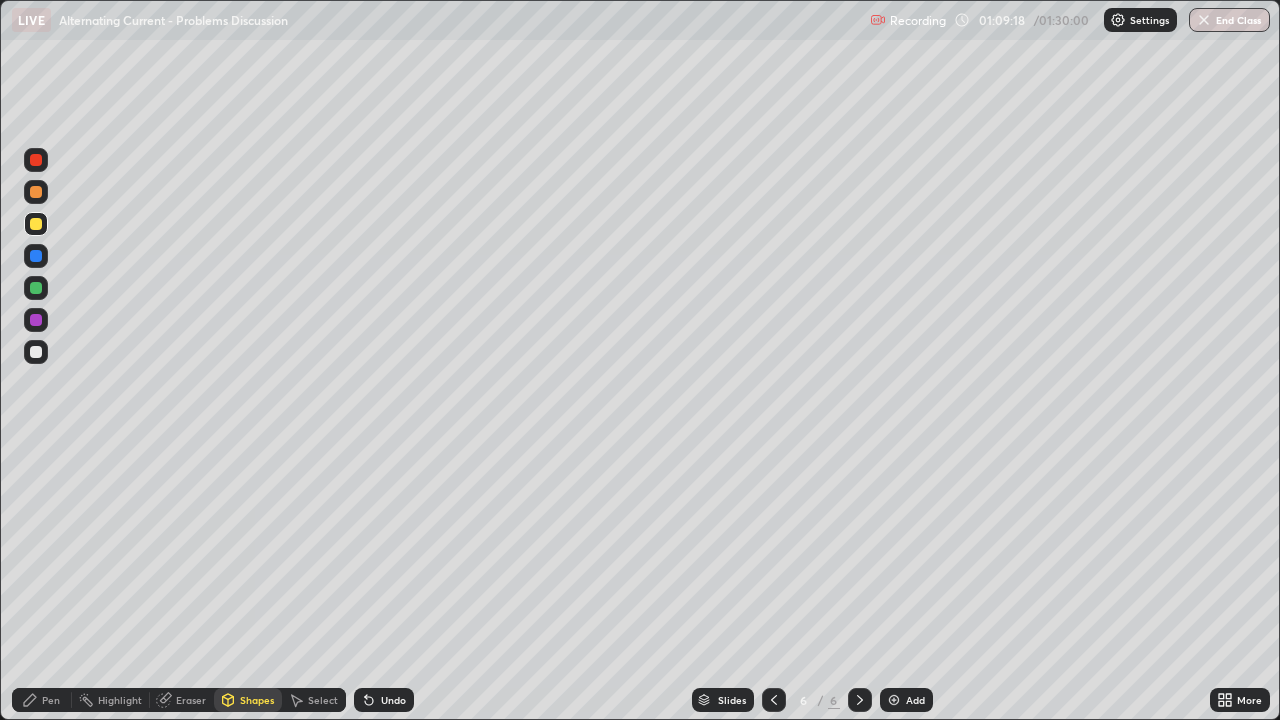 click on "Pen" at bounding box center [51, 700] 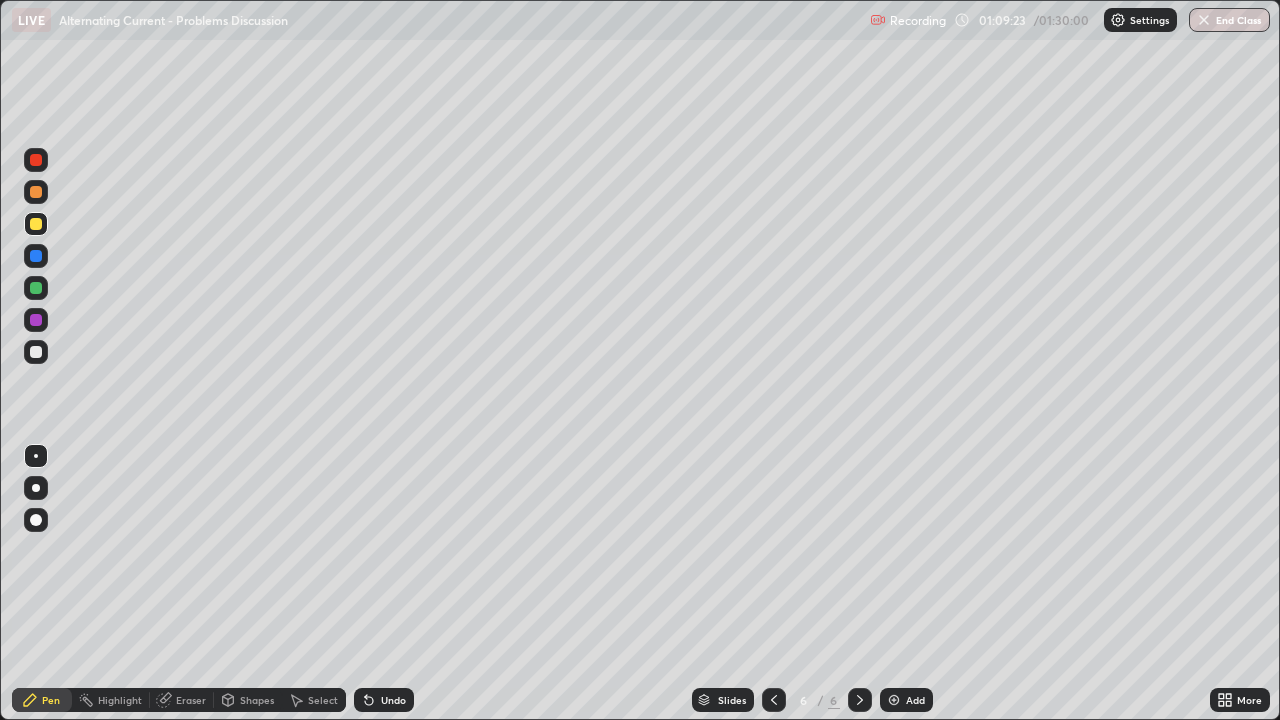 click on "Pen" at bounding box center (51, 700) 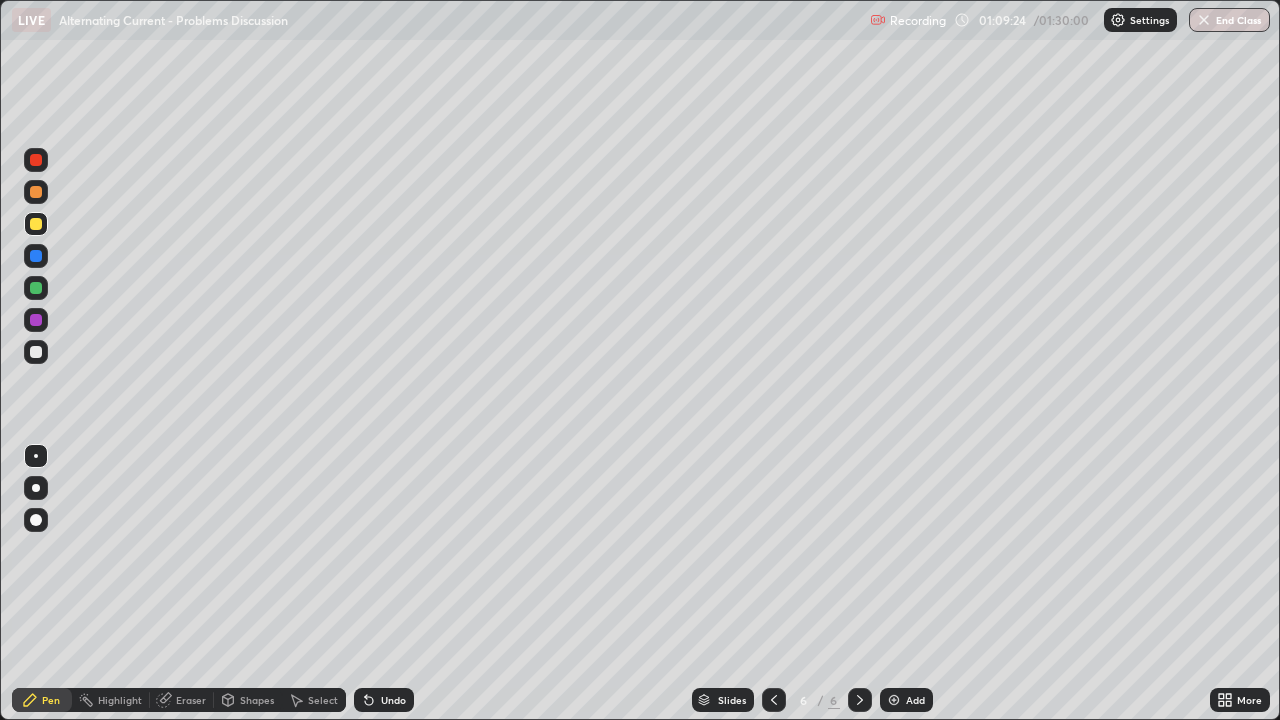 click at bounding box center (36, 352) 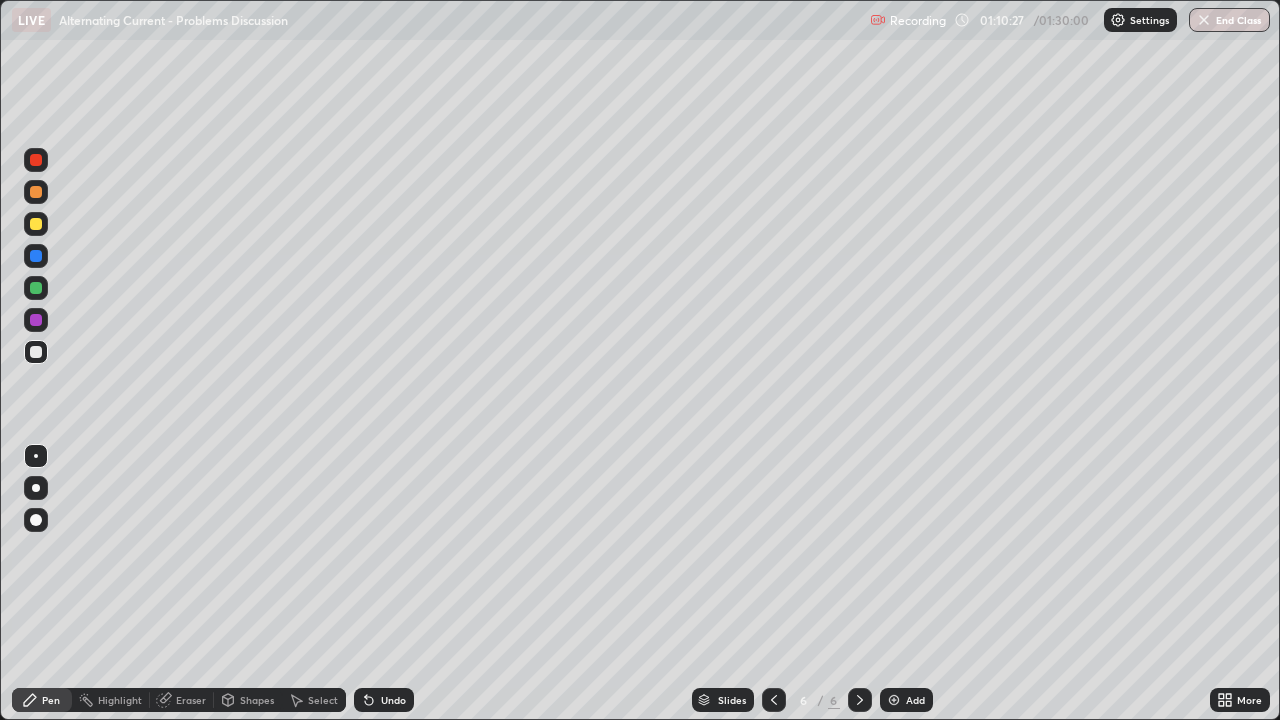 click at bounding box center [36, 224] 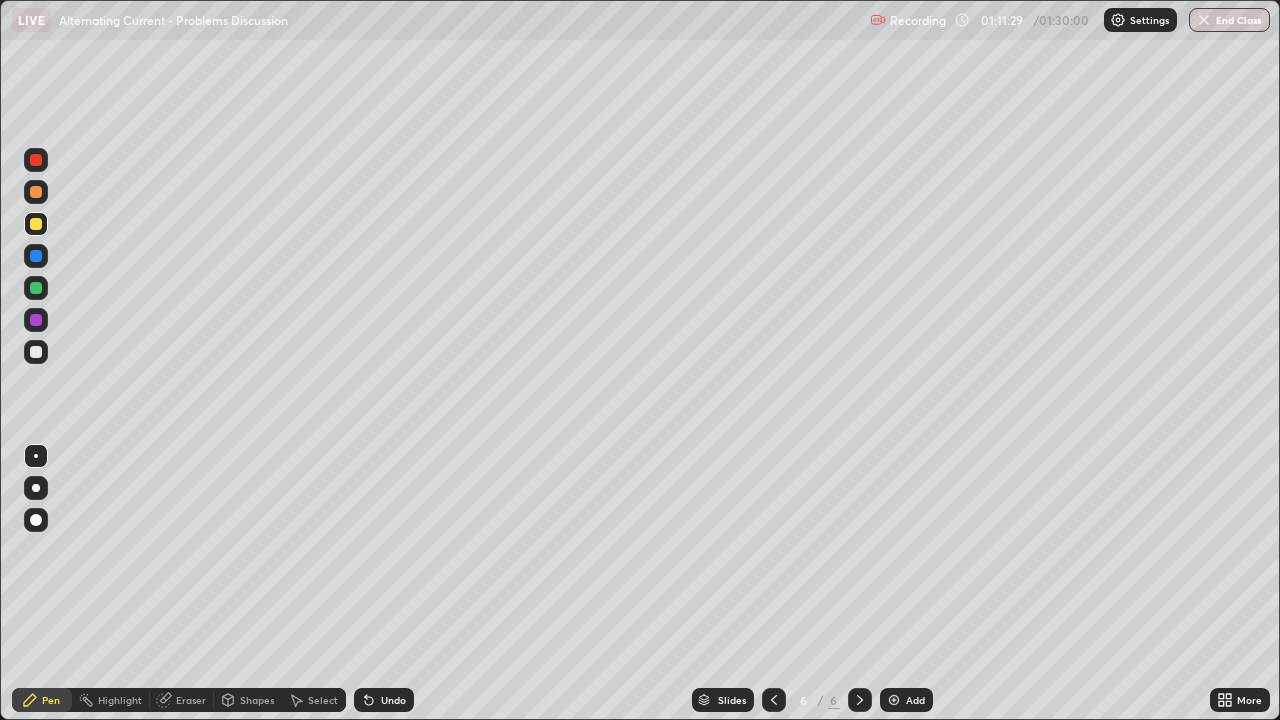 click on "Undo" at bounding box center [384, 700] 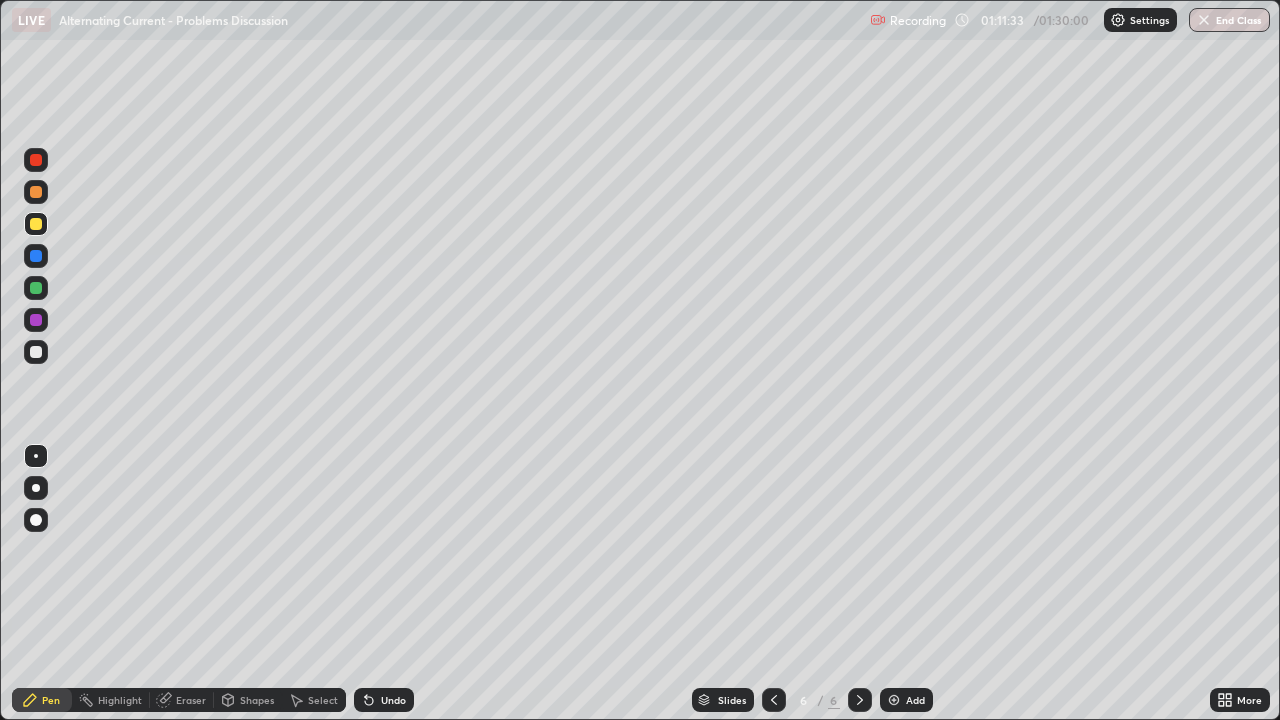 click at bounding box center (36, 288) 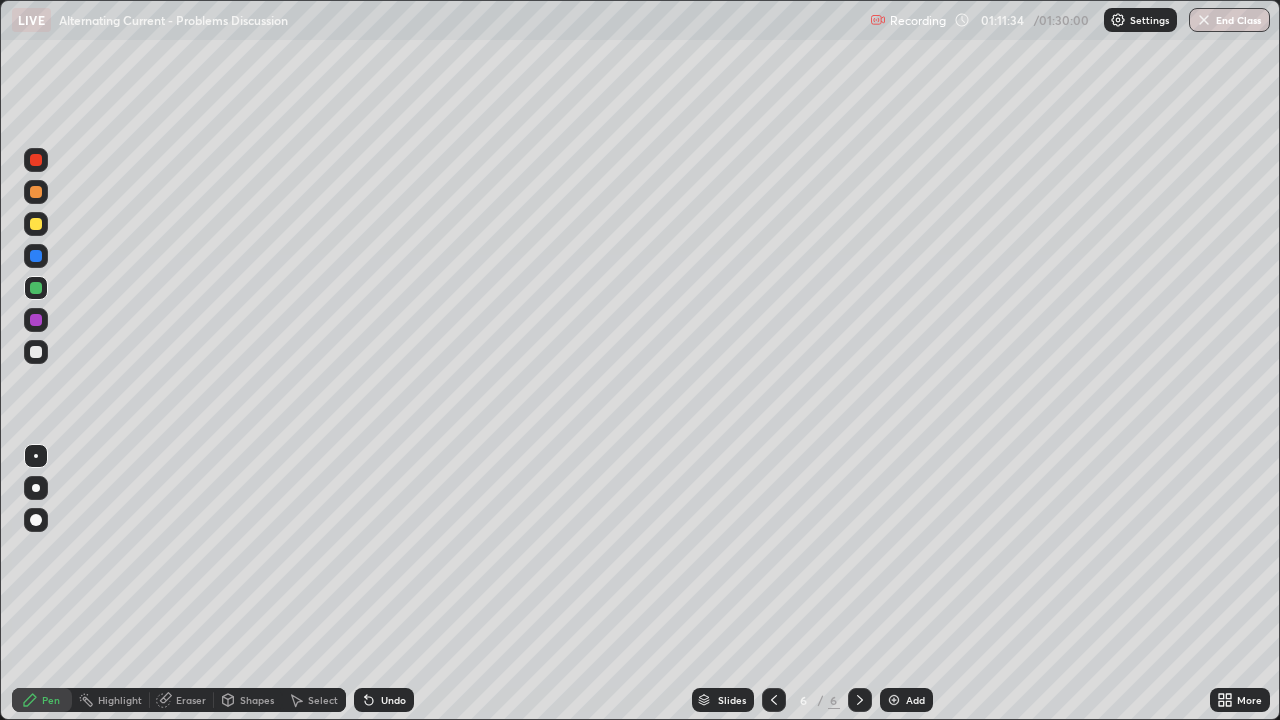 click on "Shapes" at bounding box center (257, 700) 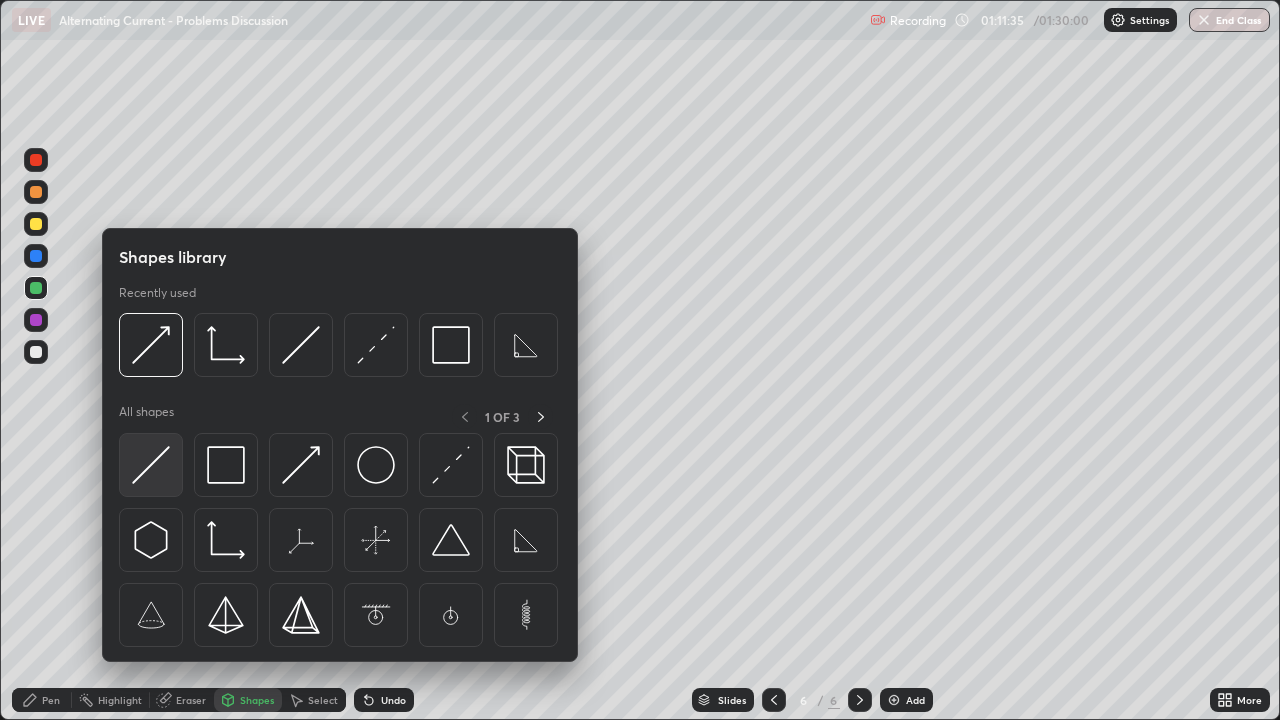 click at bounding box center [151, 465] 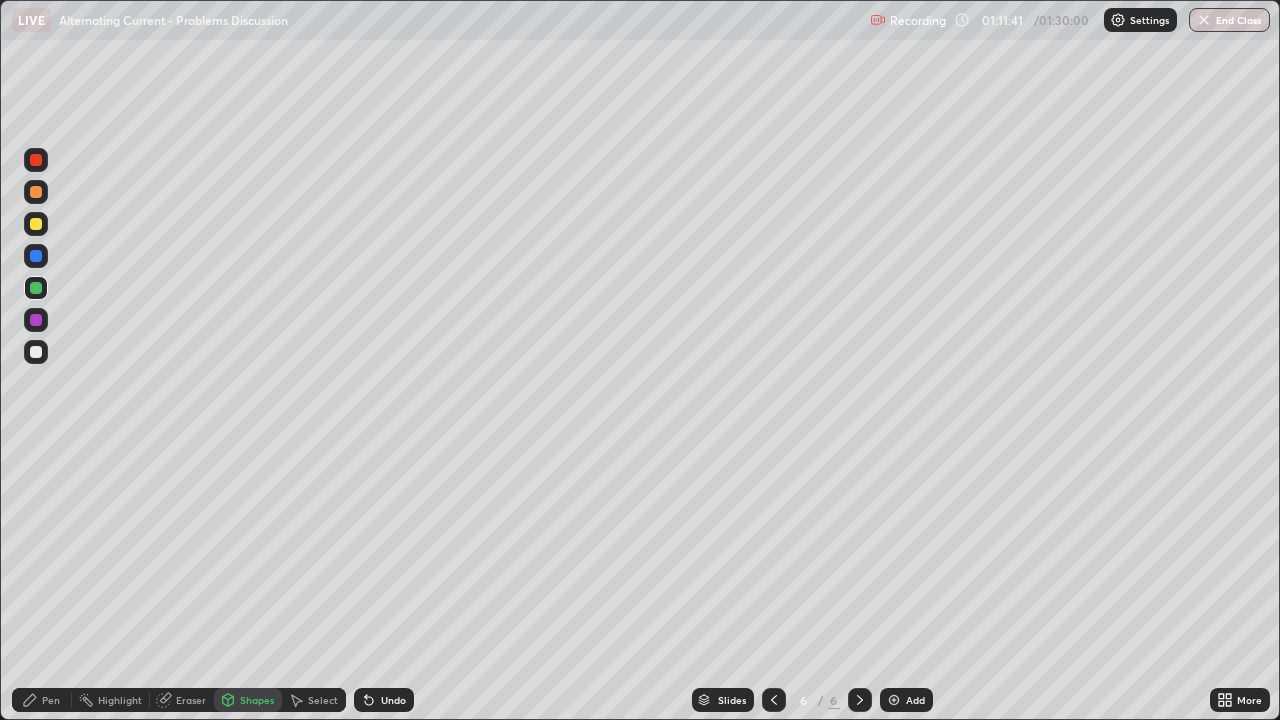 click at bounding box center (36, 352) 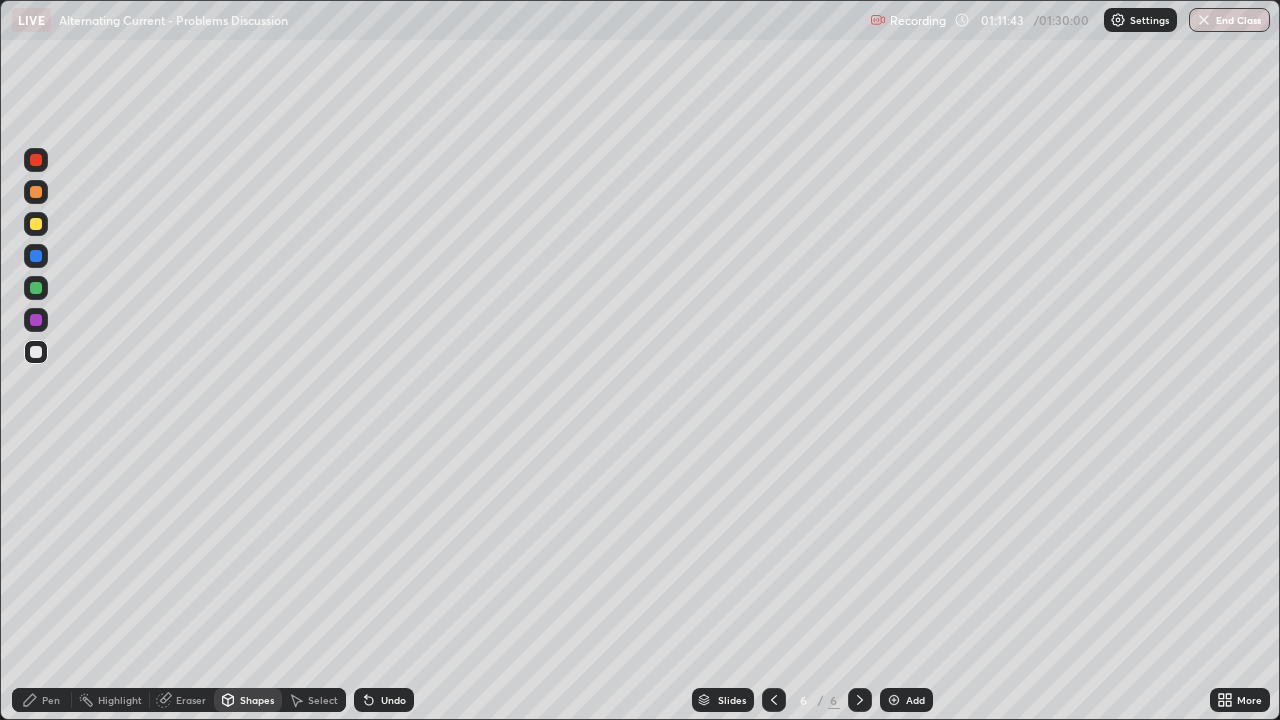 click on "Pen" at bounding box center [51, 700] 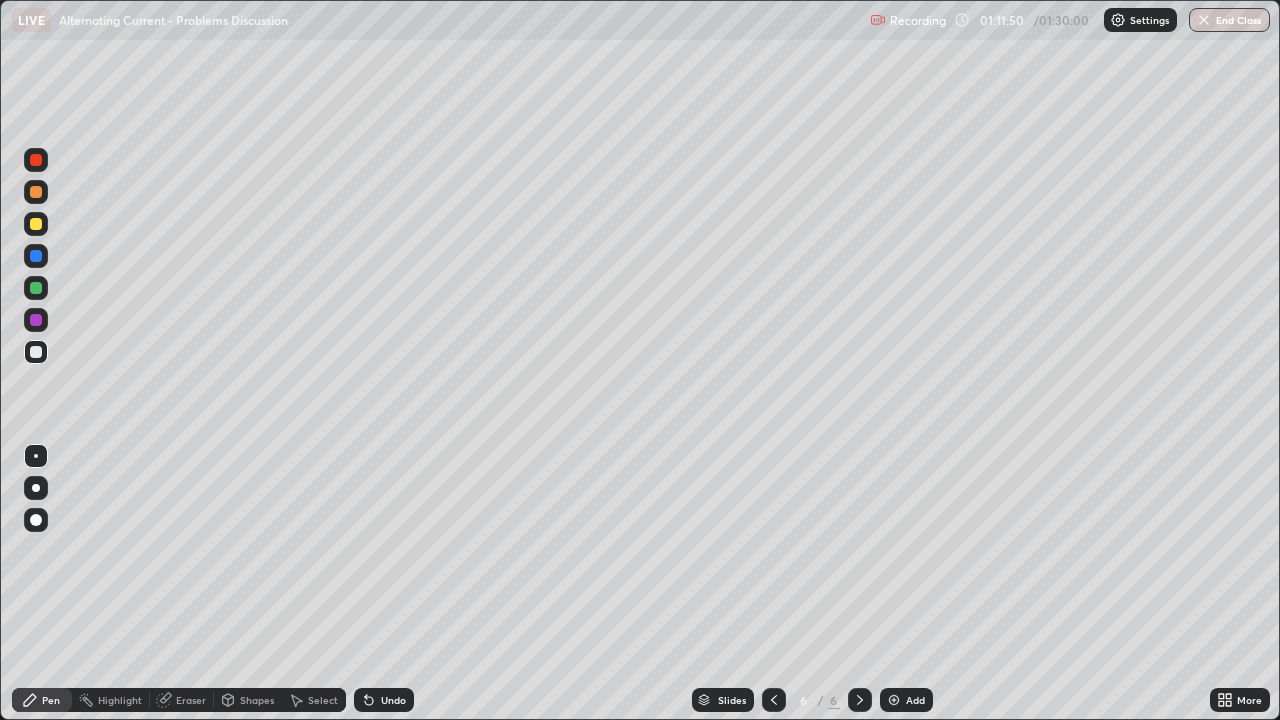 click at bounding box center (36, 224) 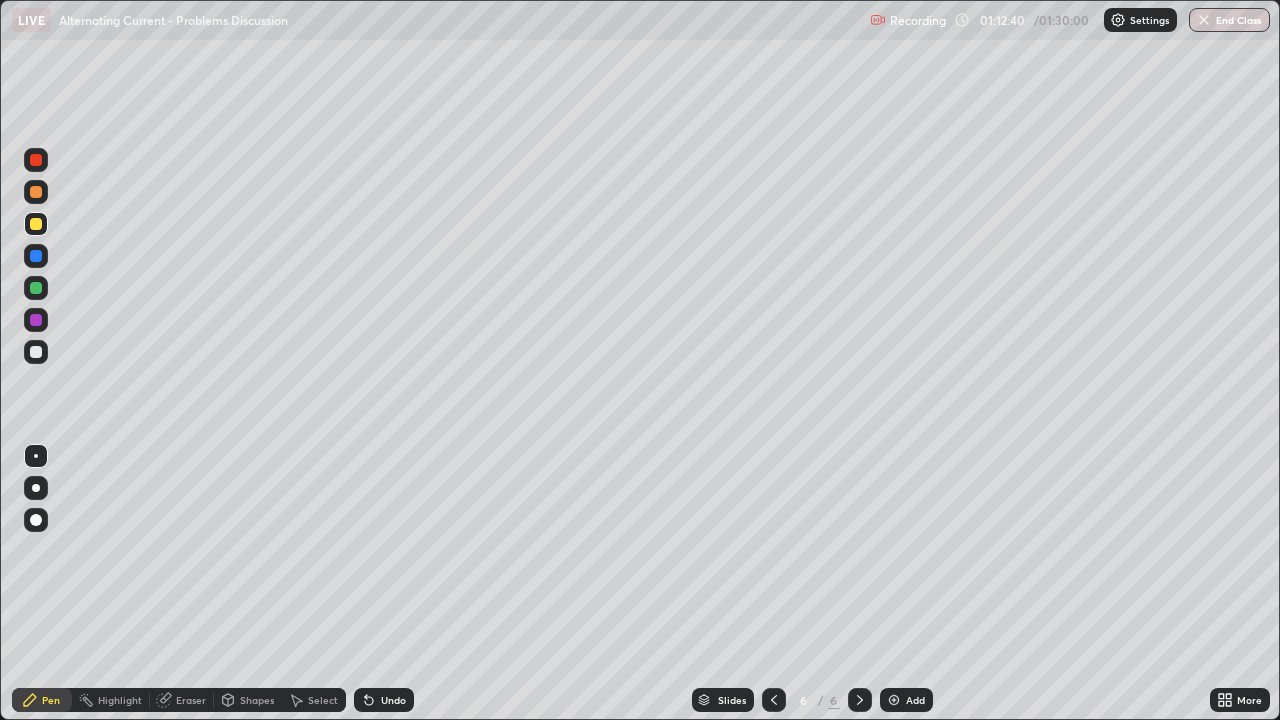 click at bounding box center [36, 288] 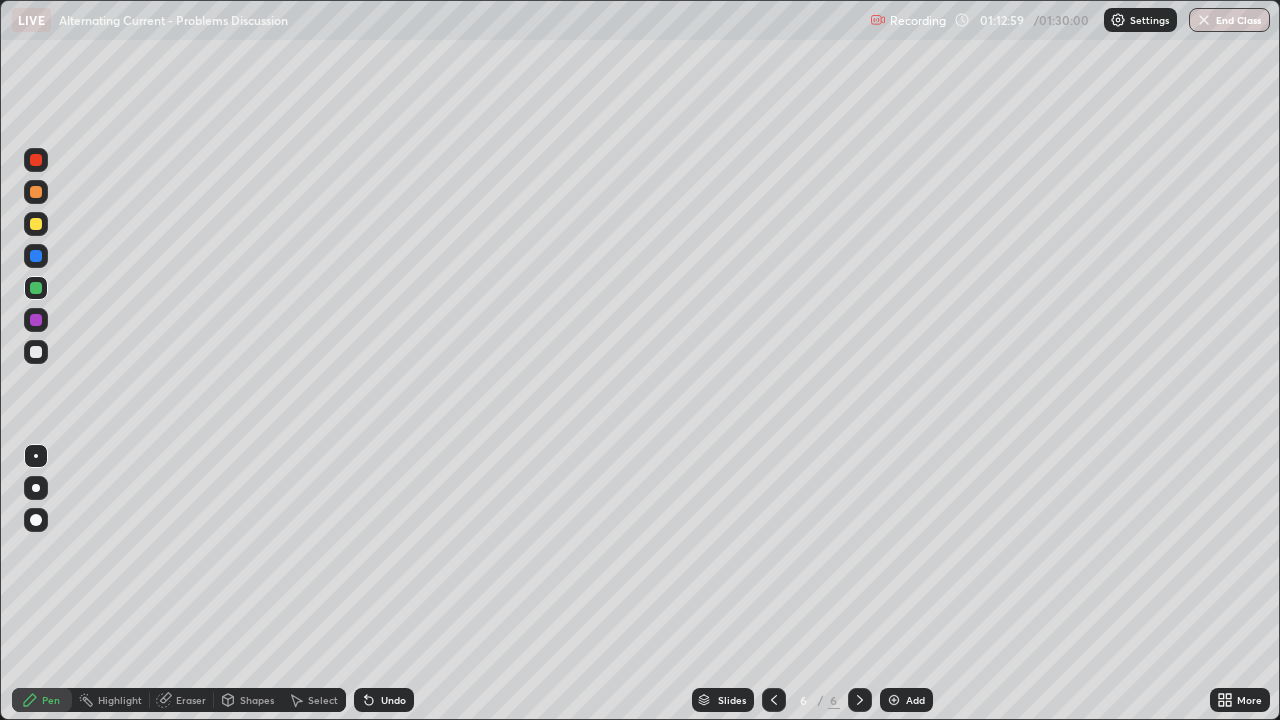 click at bounding box center [36, 352] 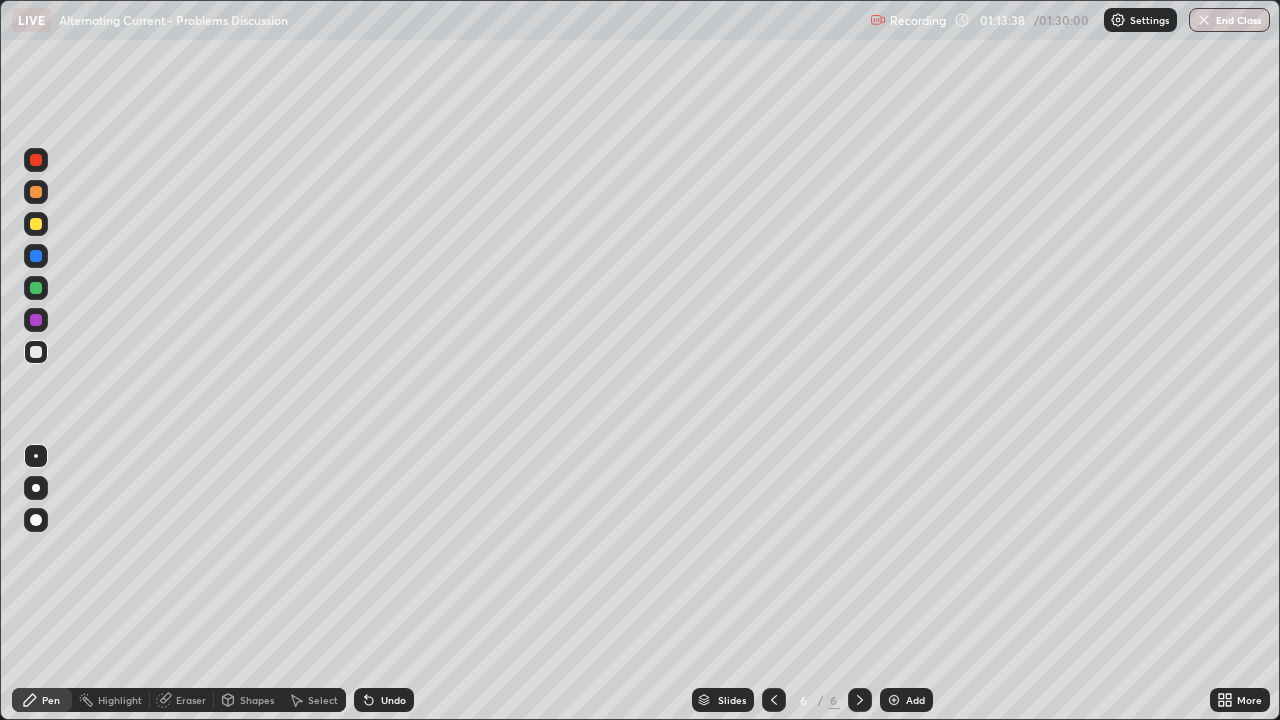 click at bounding box center (36, 224) 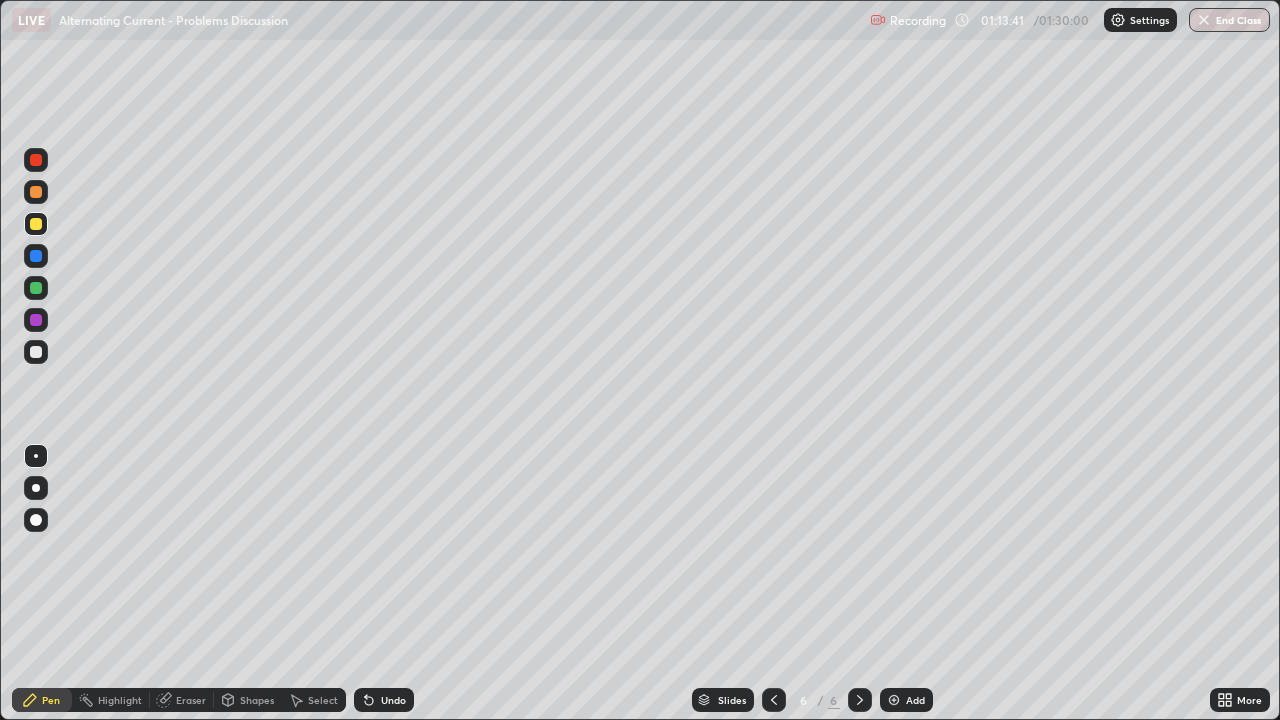 click at bounding box center [36, 320] 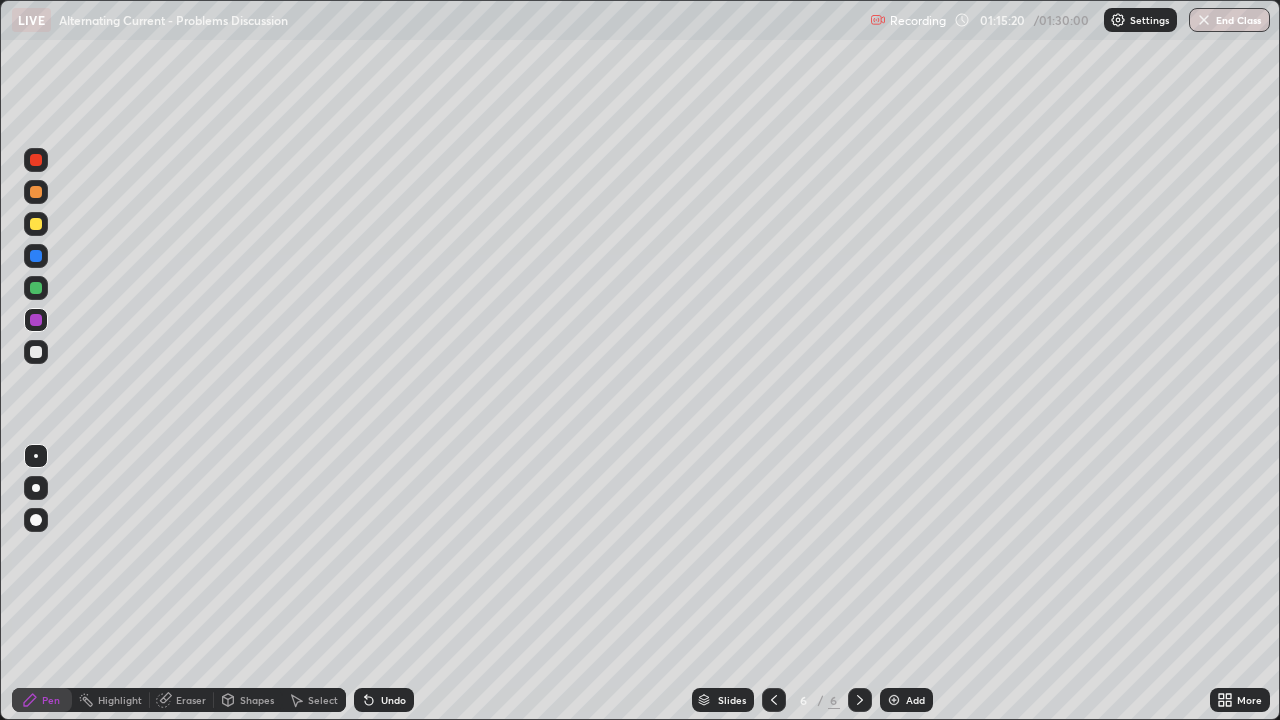 click on "Select" at bounding box center (323, 700) 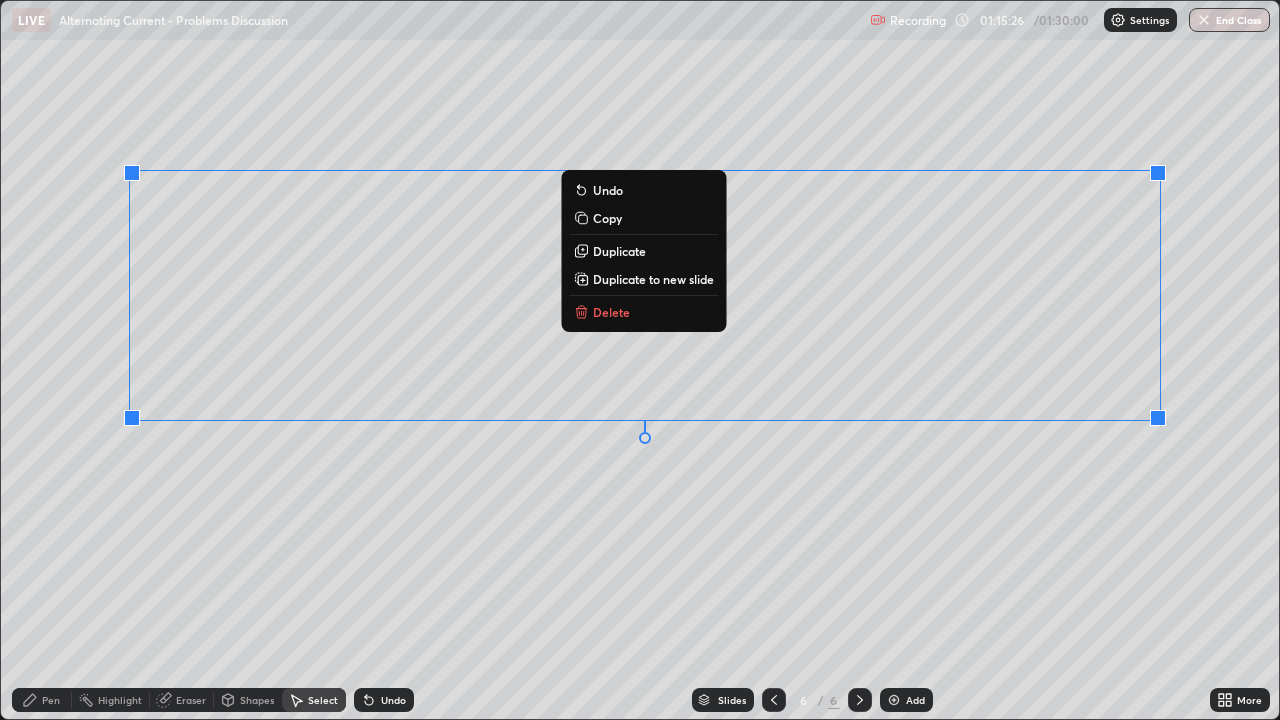 click on "0 ° Undo Copy Duplicate Duplicate to new slide Delete" at bounding box center (640, 360) 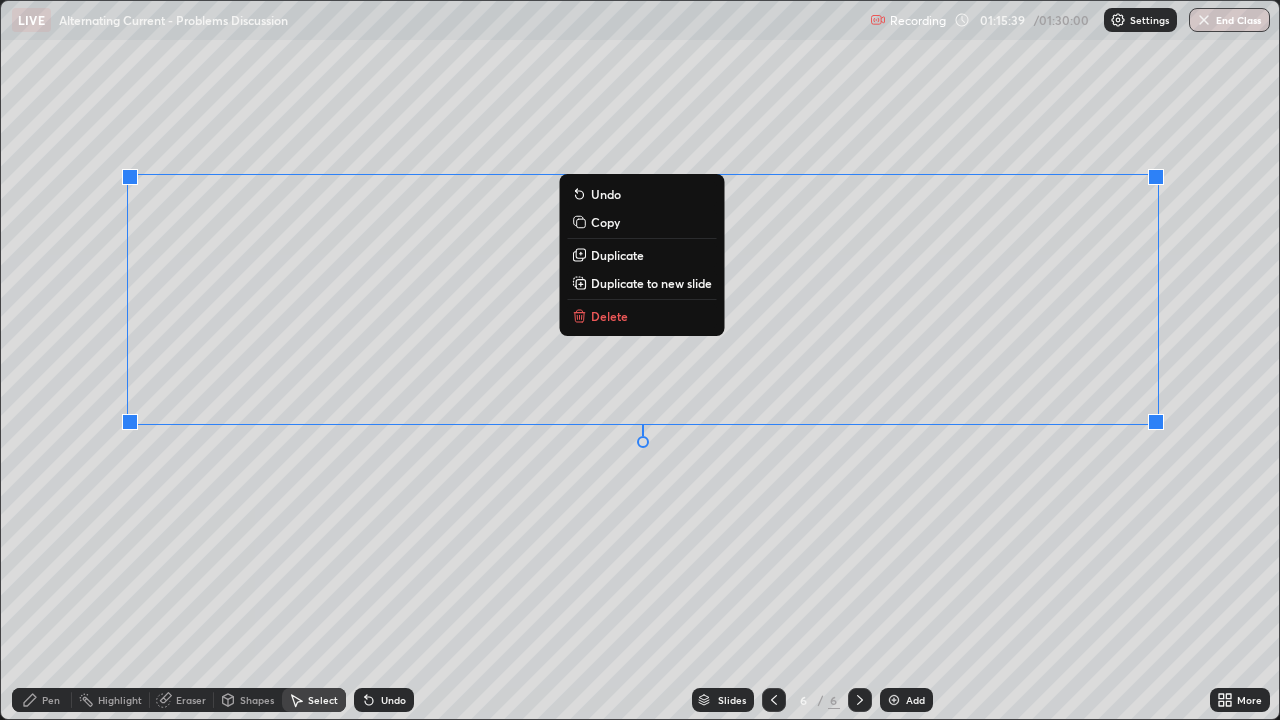 click on "0 ° Undo Copy Duplicate Duplicate to new slide Delete" at bounding box center (640, 360) 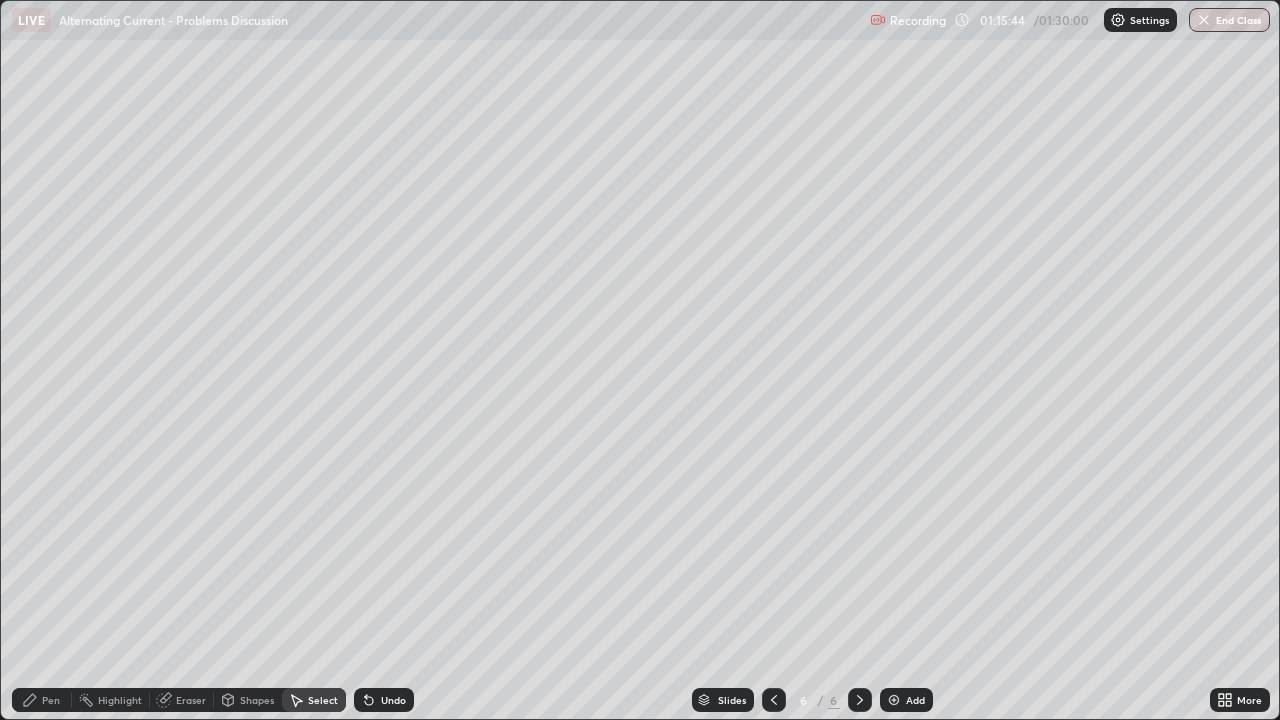 click on "Pen" at bounding box center (51, 700) 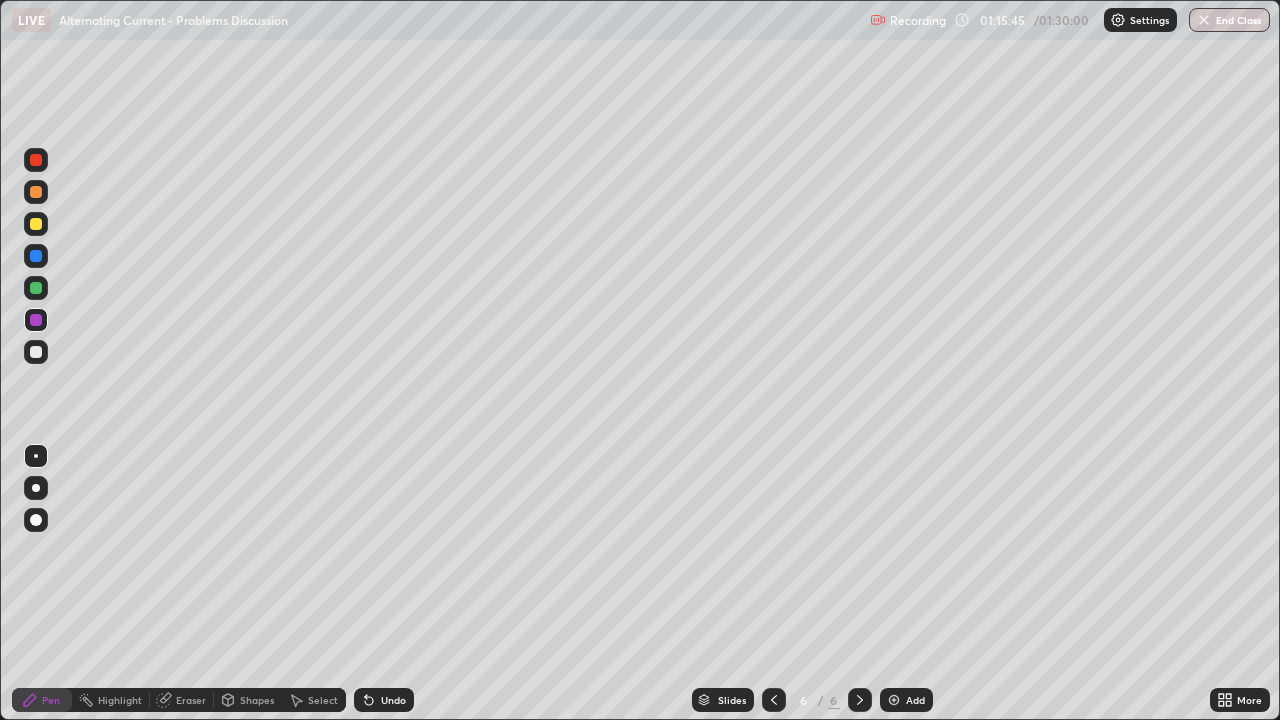 click at bounding box center (36, 224) 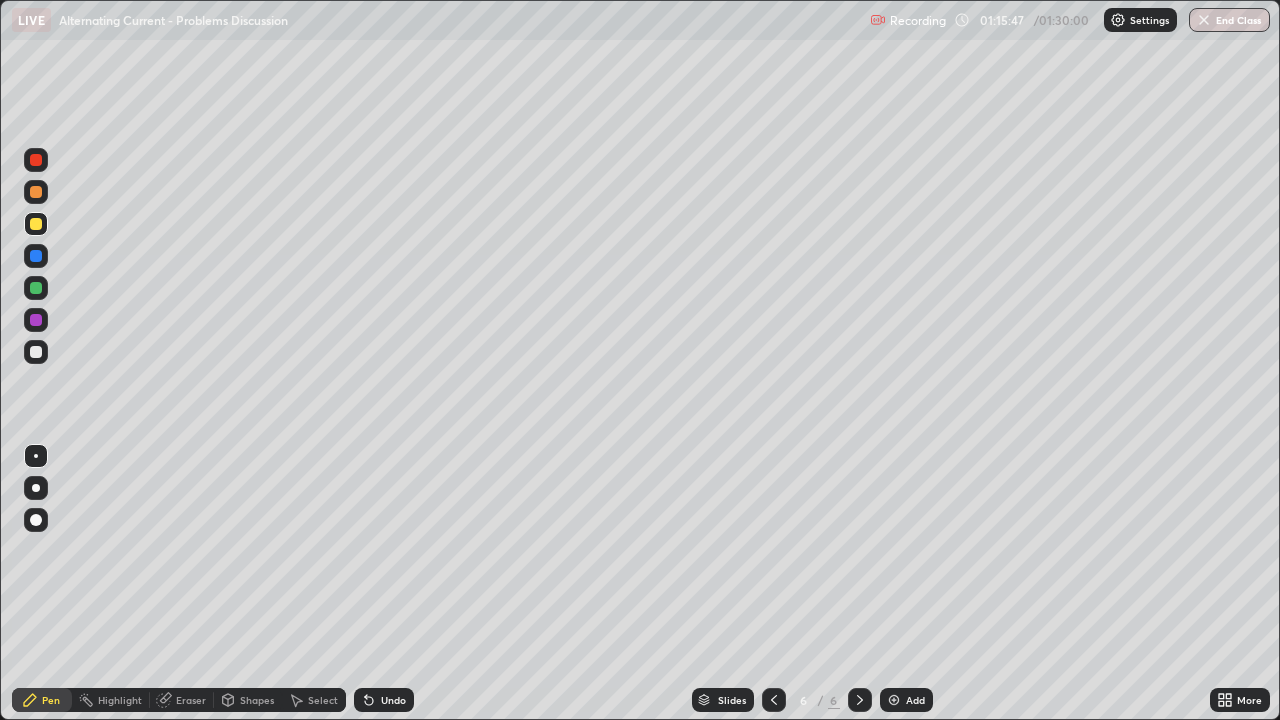 click at bounding box center (36, 288) 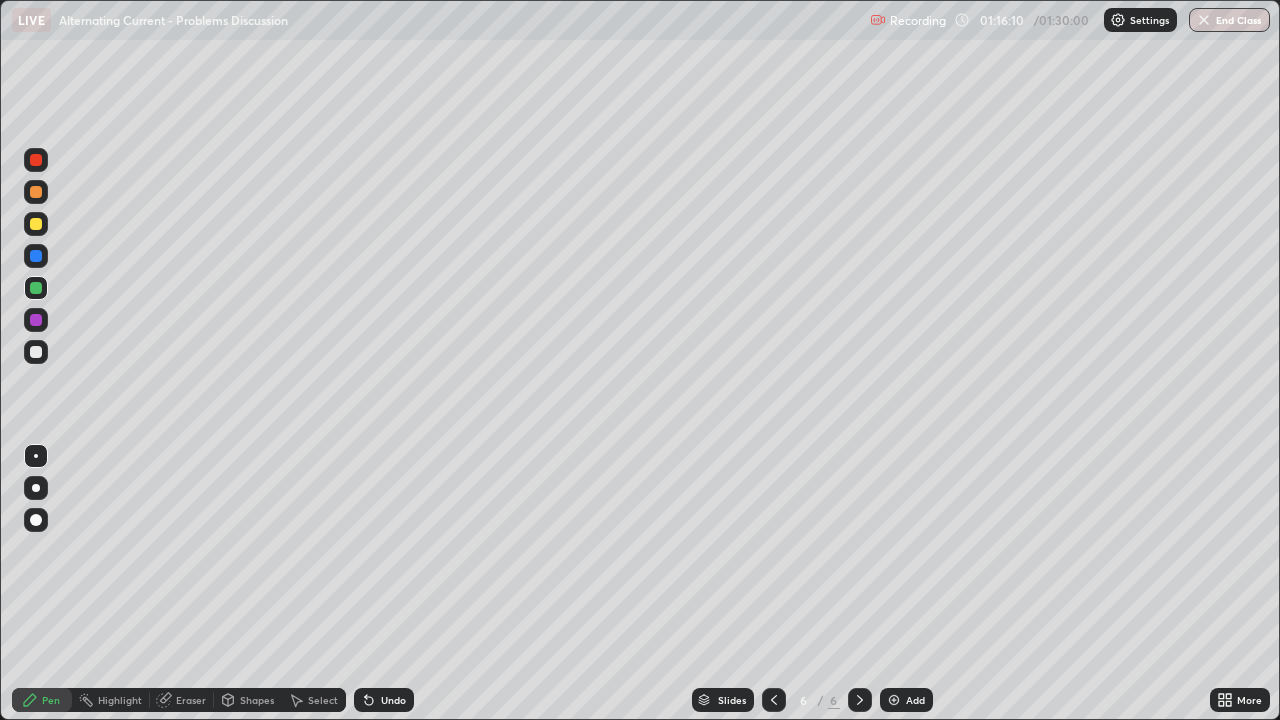 click at bounding box center [36, 352] 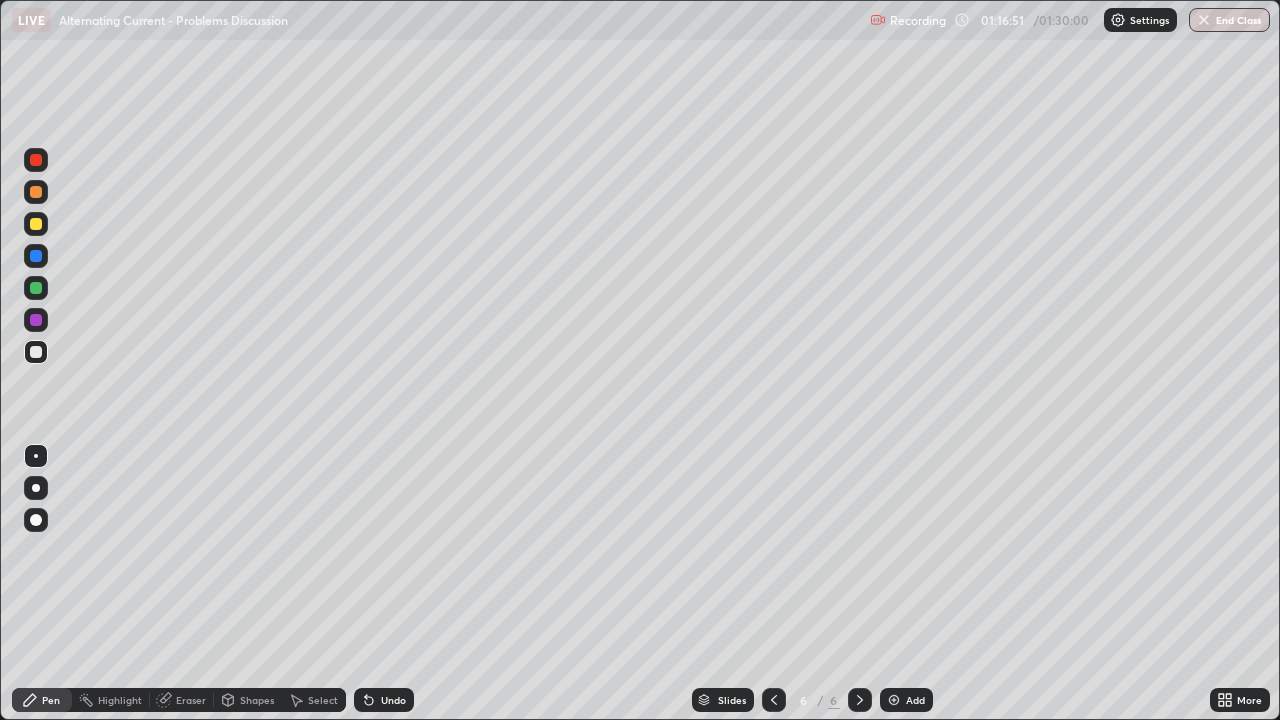 click at bounding box center (36, 224) 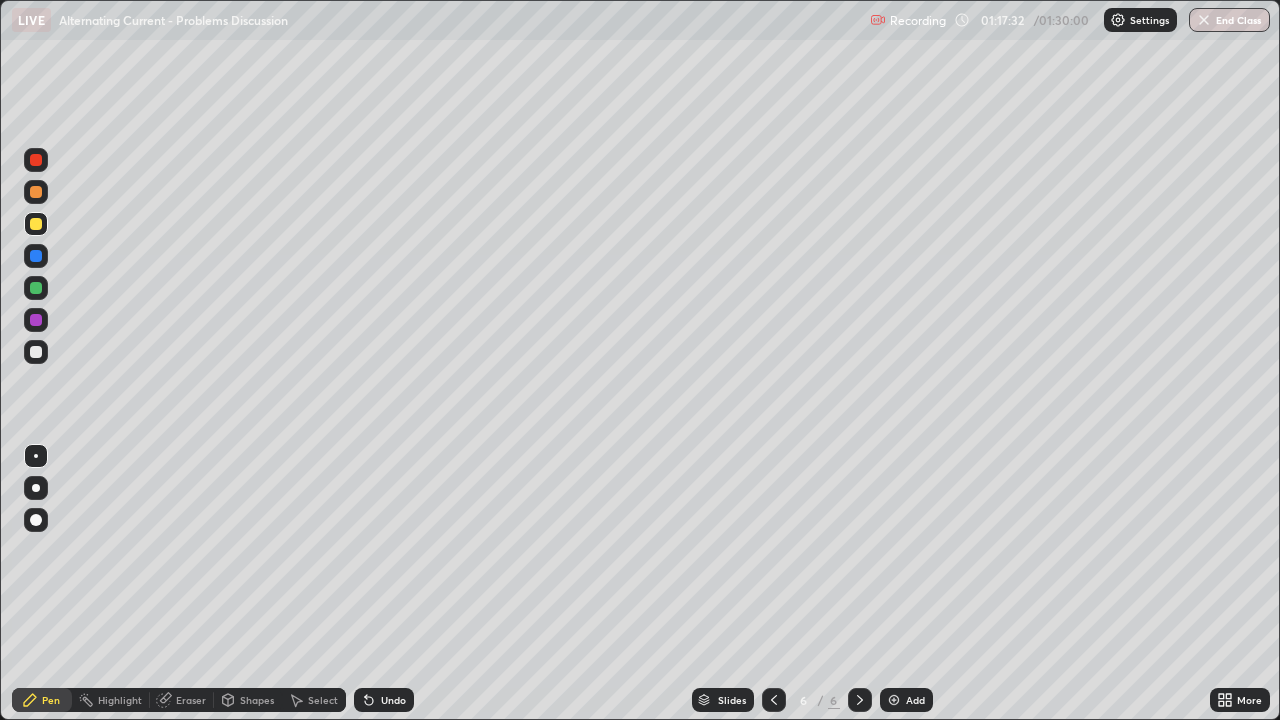 click at bounding box center [36, 288] 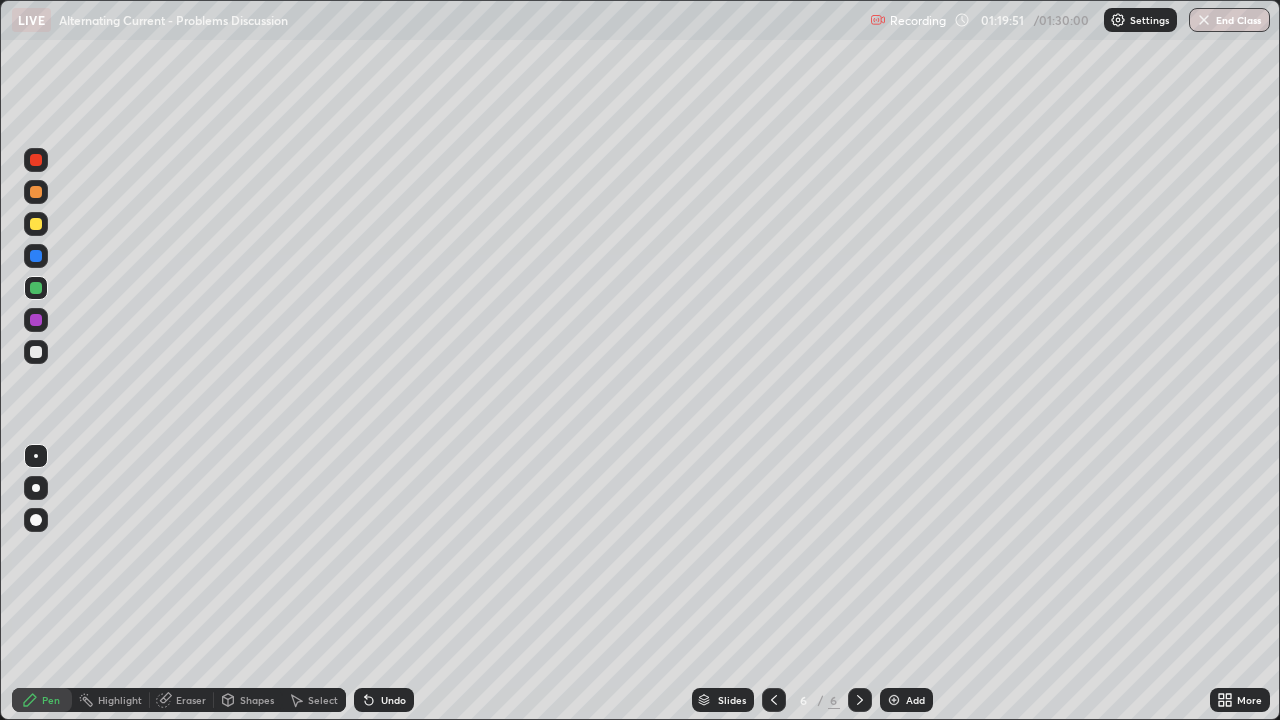 click at bounding box center [860, 700] 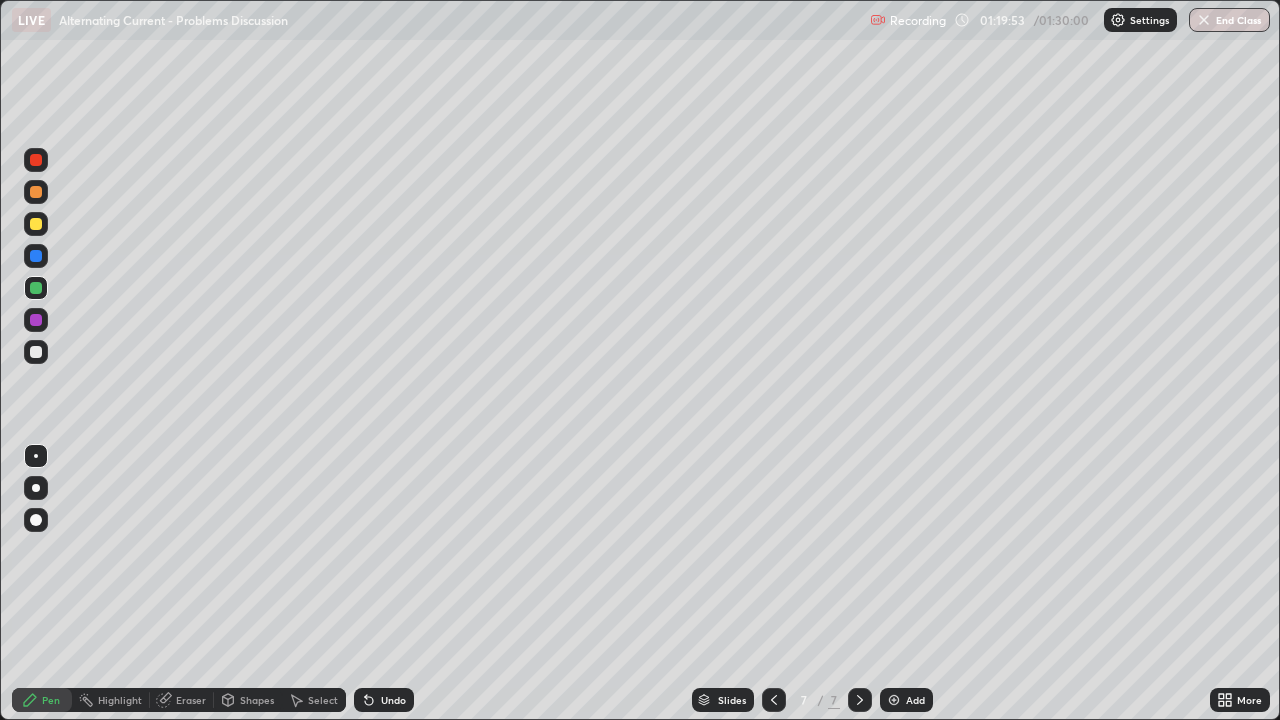 click at bounding box center (36, 352) 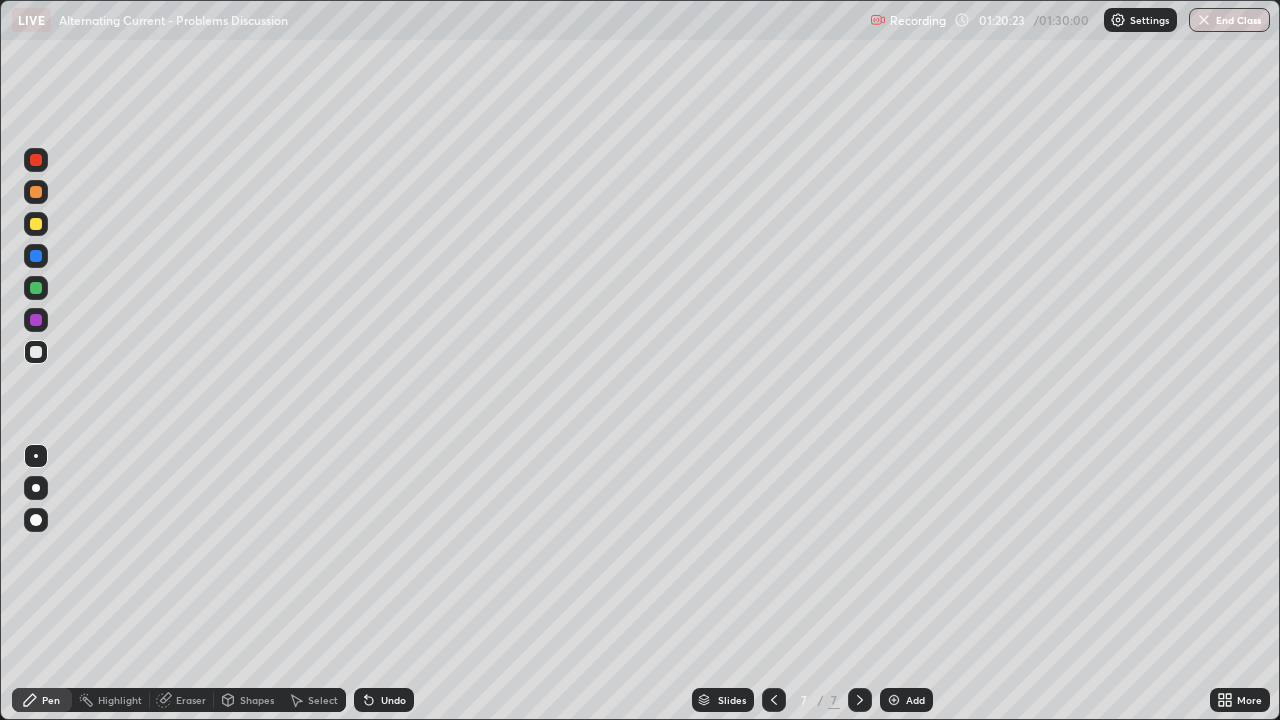 click on "Shapes" at bounding box center (257, 700) 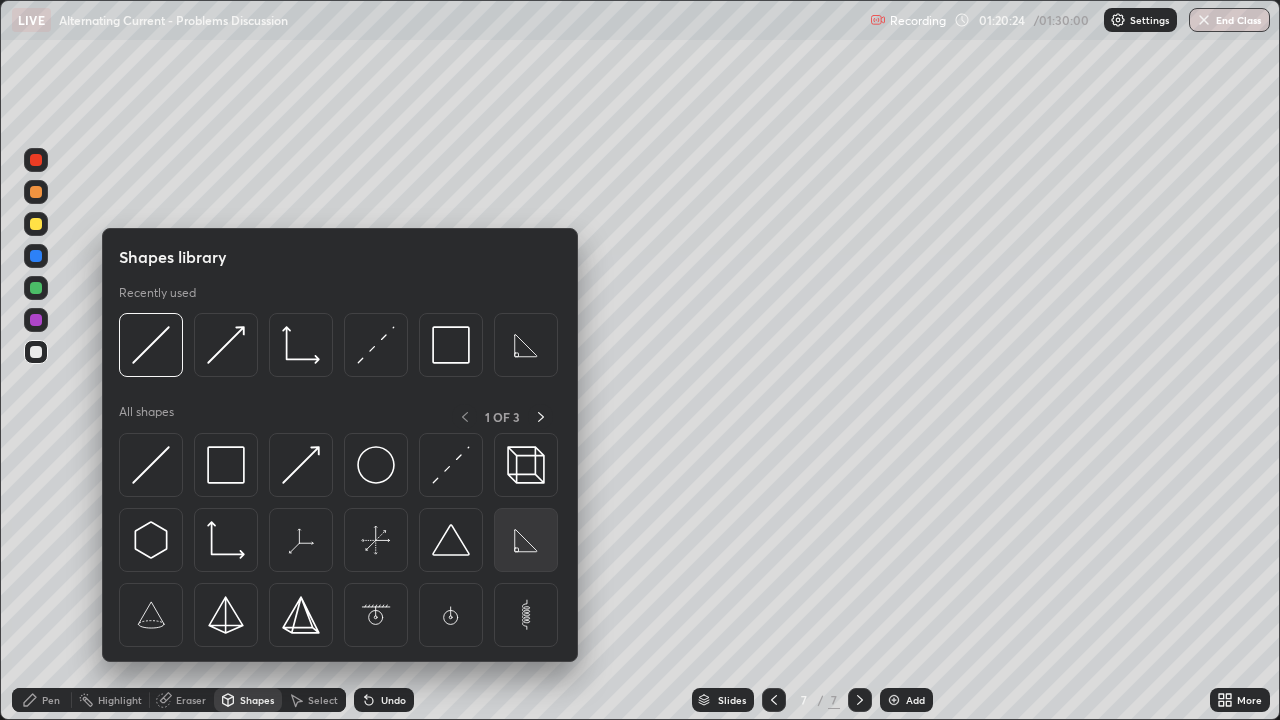 click at bounding box center (526, 540) 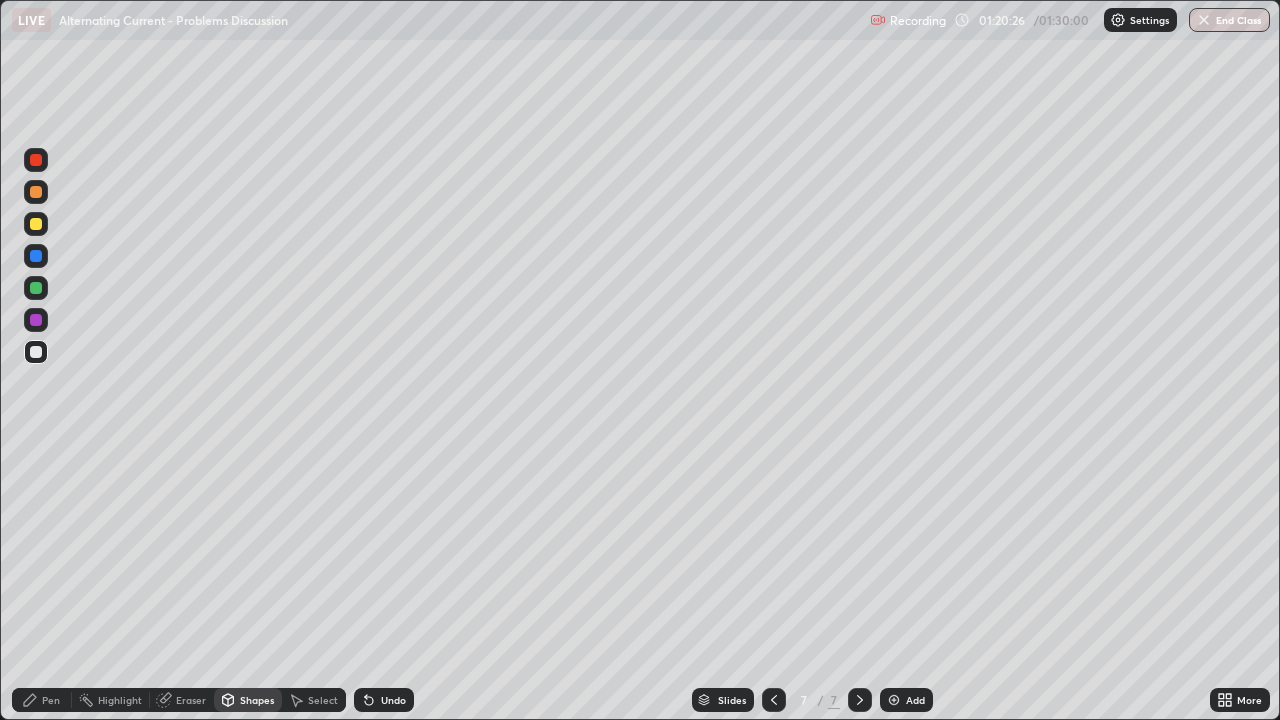 click at bounding box center (36, 224) 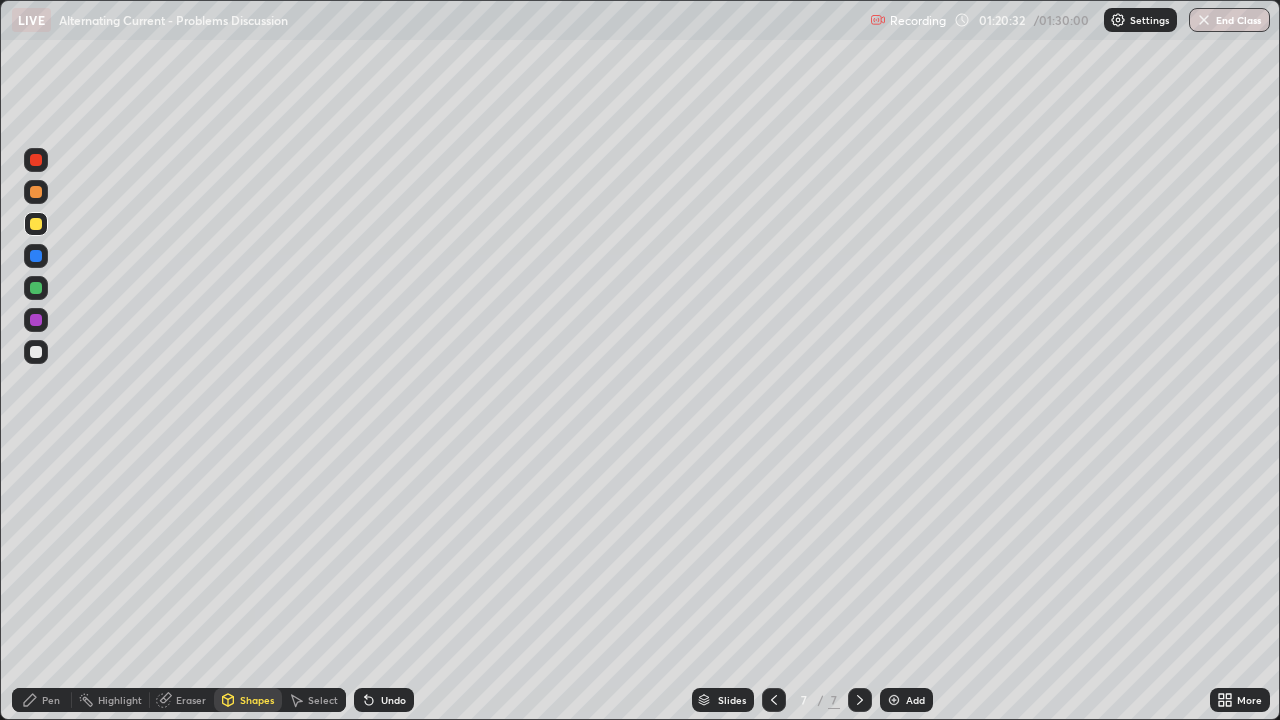 click on "Select" at bounding box center (323, 700) 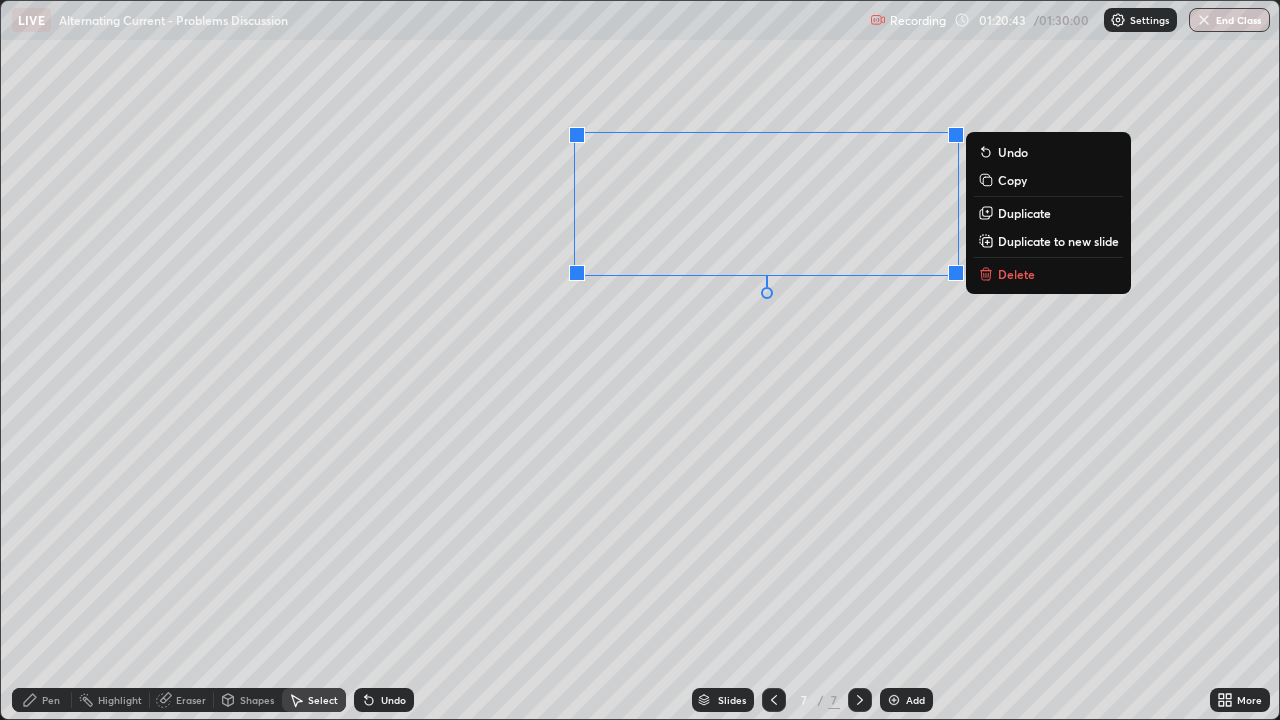 click on "Pen" at bounding box center [51, 700] 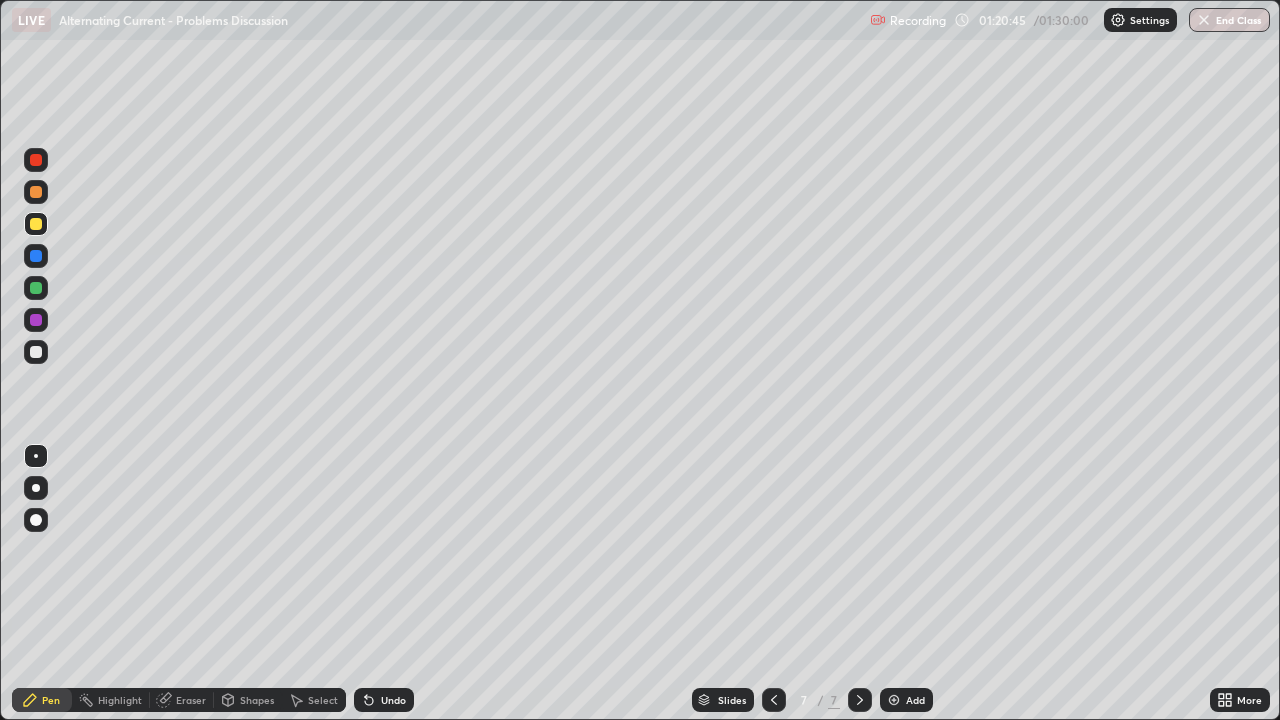 click at bounding box center (36, 288) 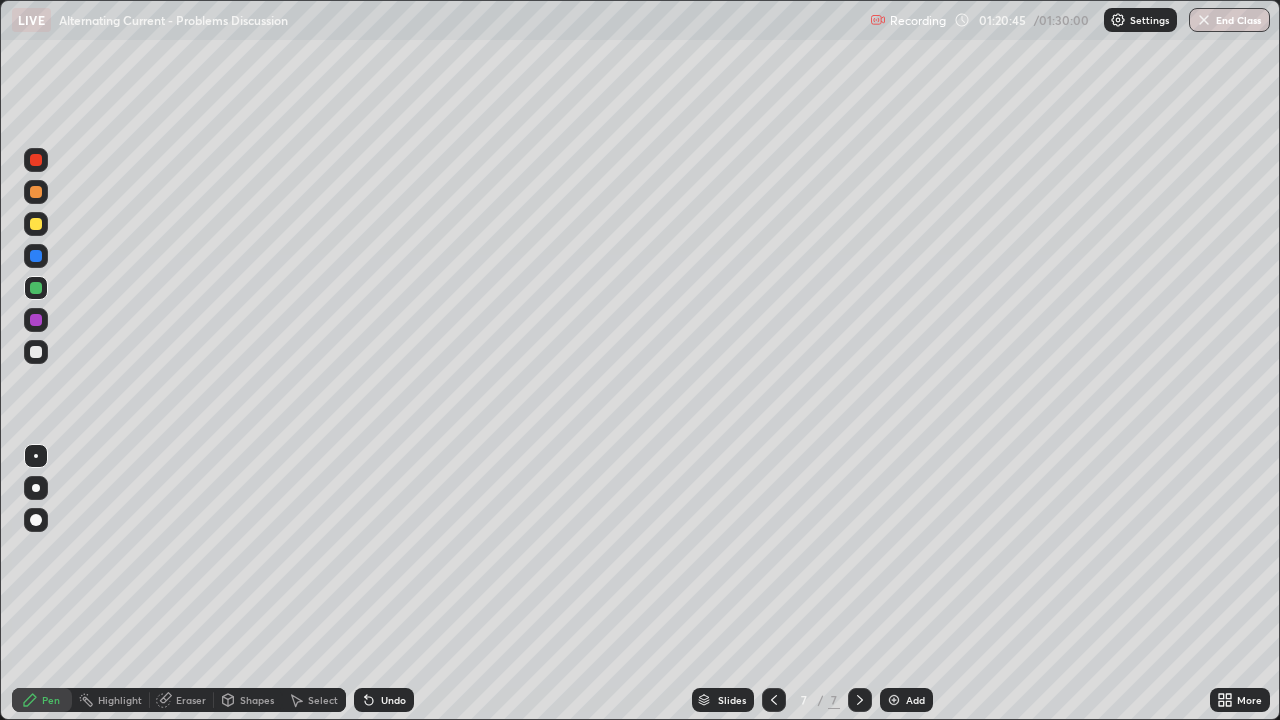 click at bounding box center [36, 224] 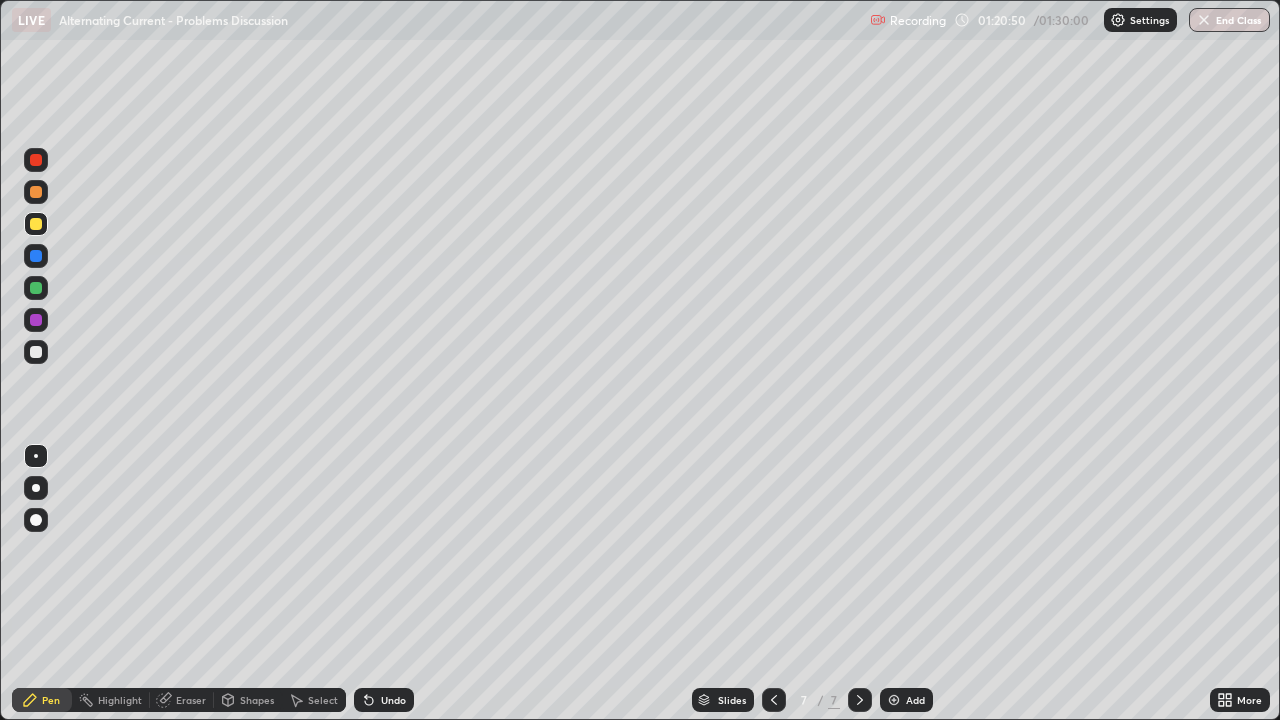 click at bounding box center [36, 288] 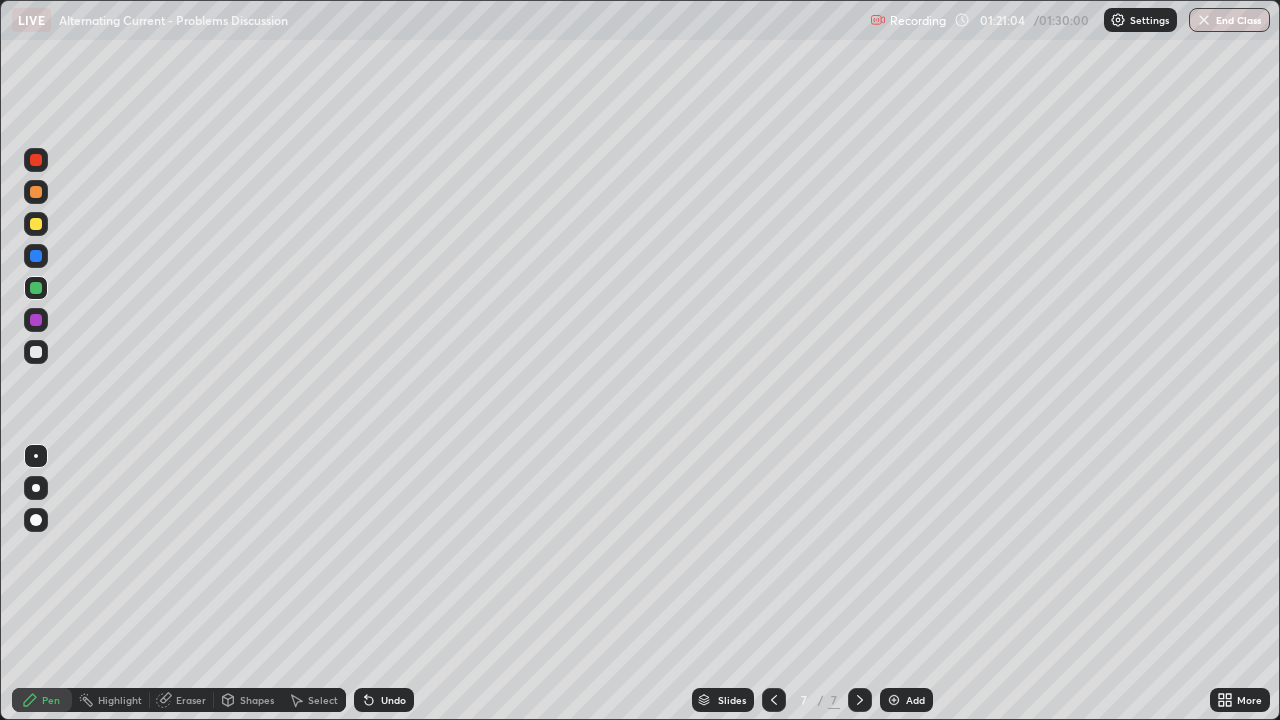 click at bounding box center [36, 352] 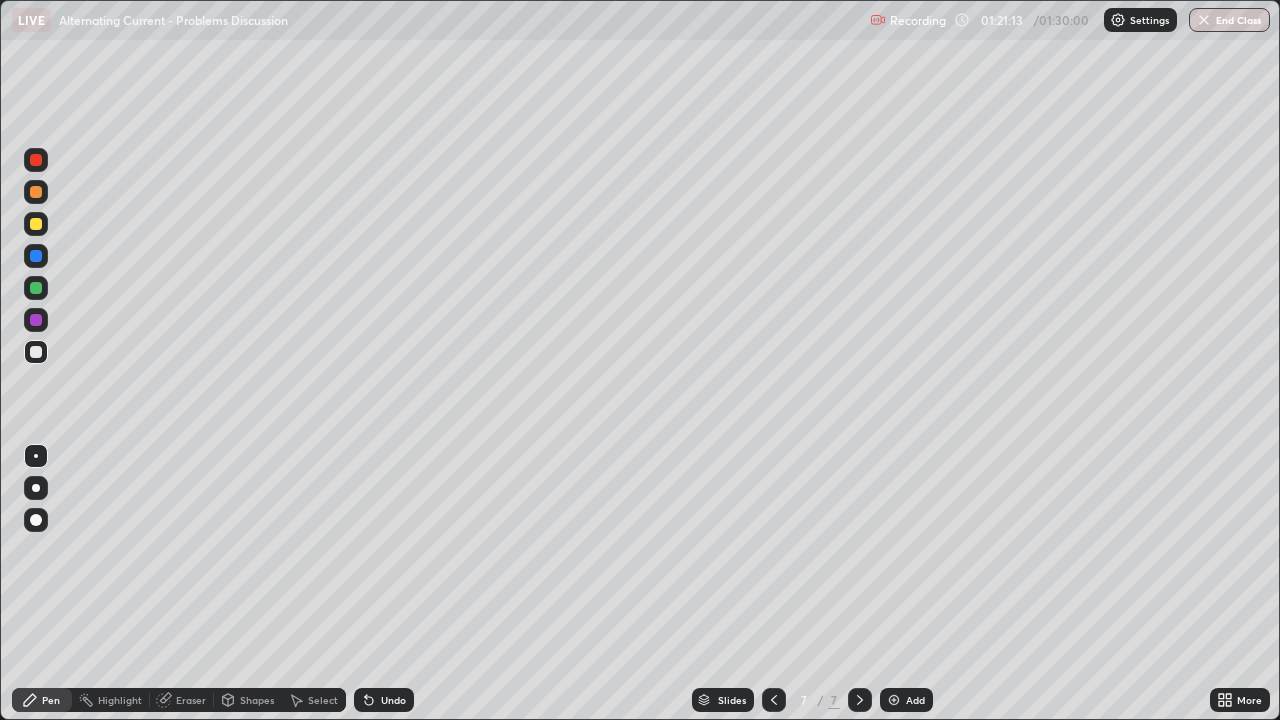 click at bounding box center (36, 288) 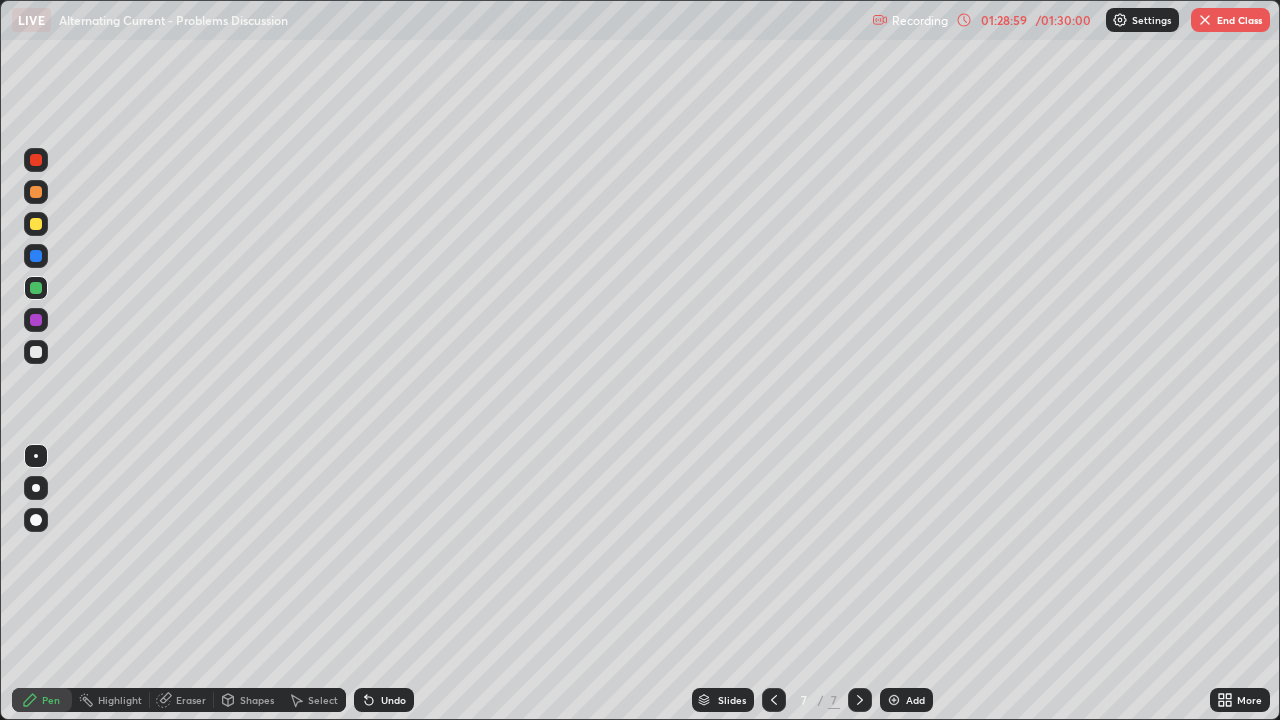 click at bounding box center (36, 352) 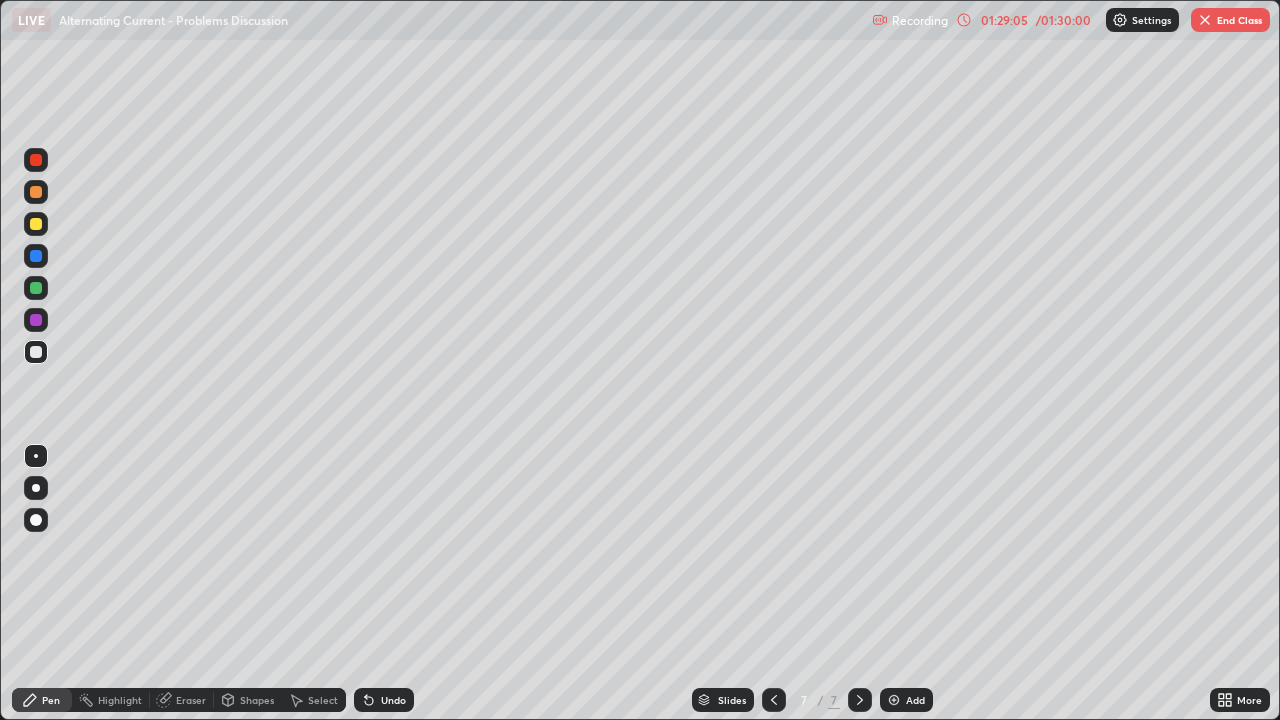 click at bounding box center (36, 224) 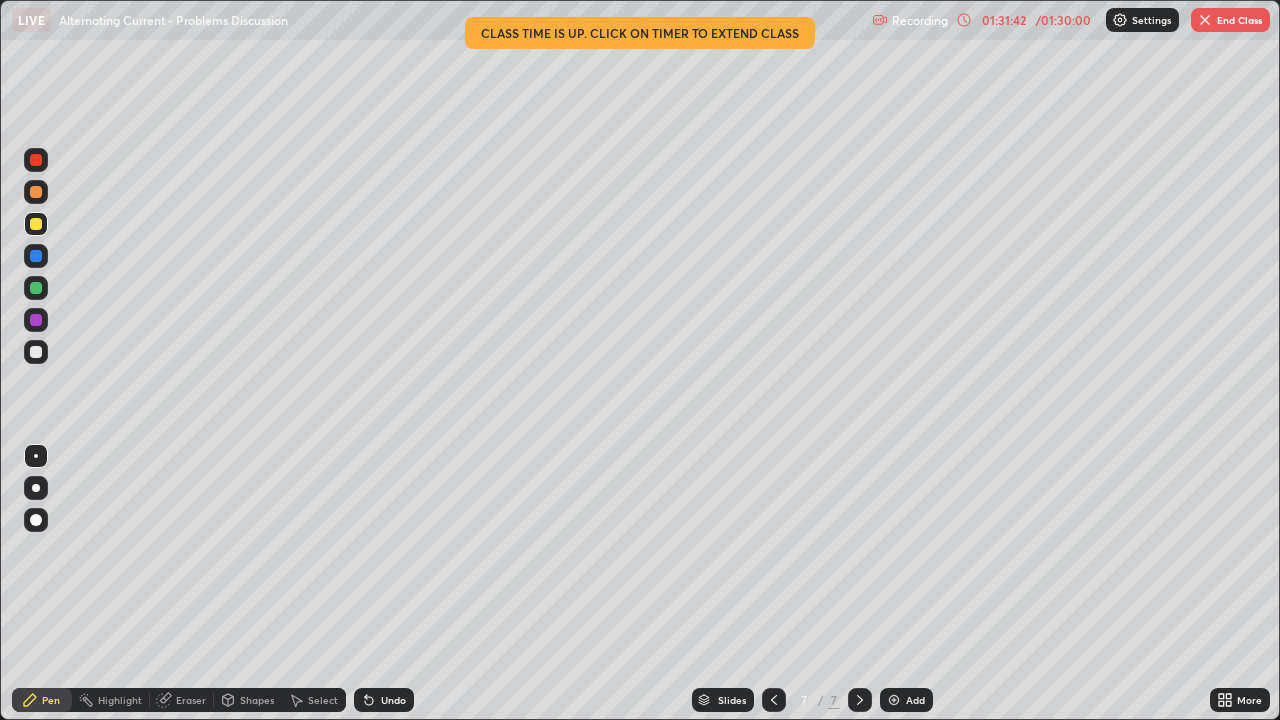 click at bounding box center [36, 288] 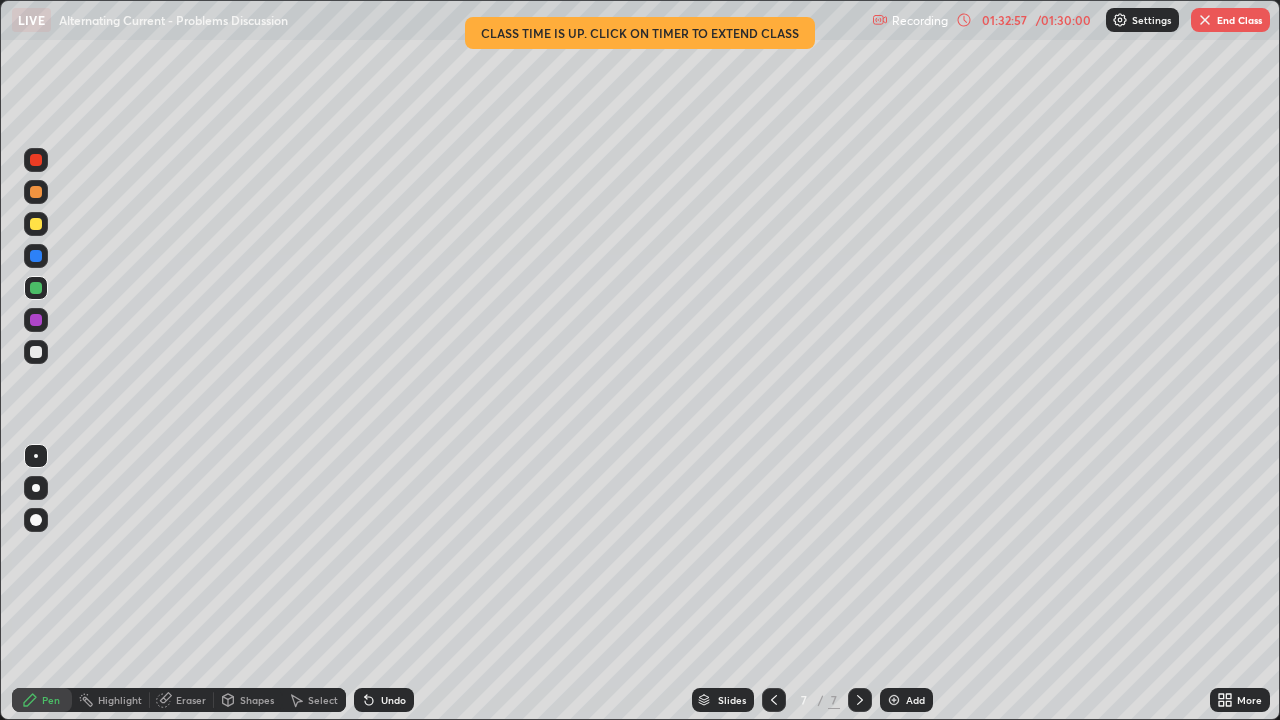 click on "End Class" at bounding box center [1230, 20] 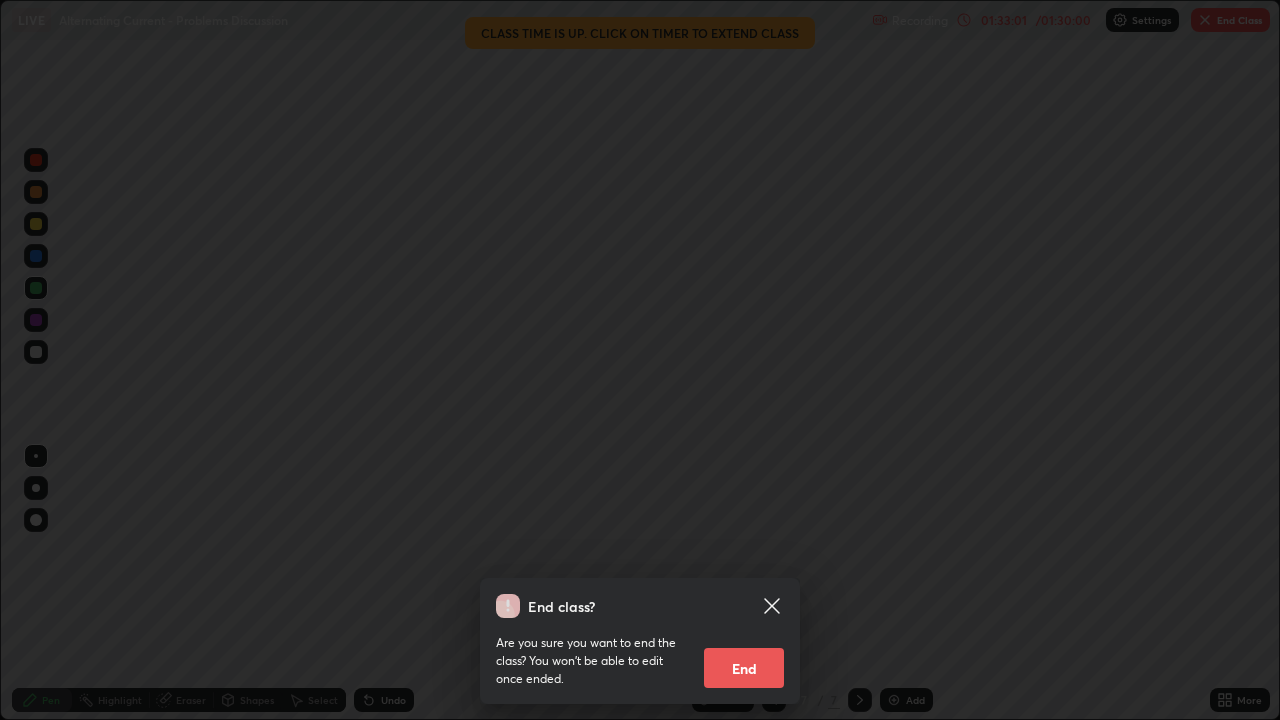 click on "End" at bounding box center [744, 668] 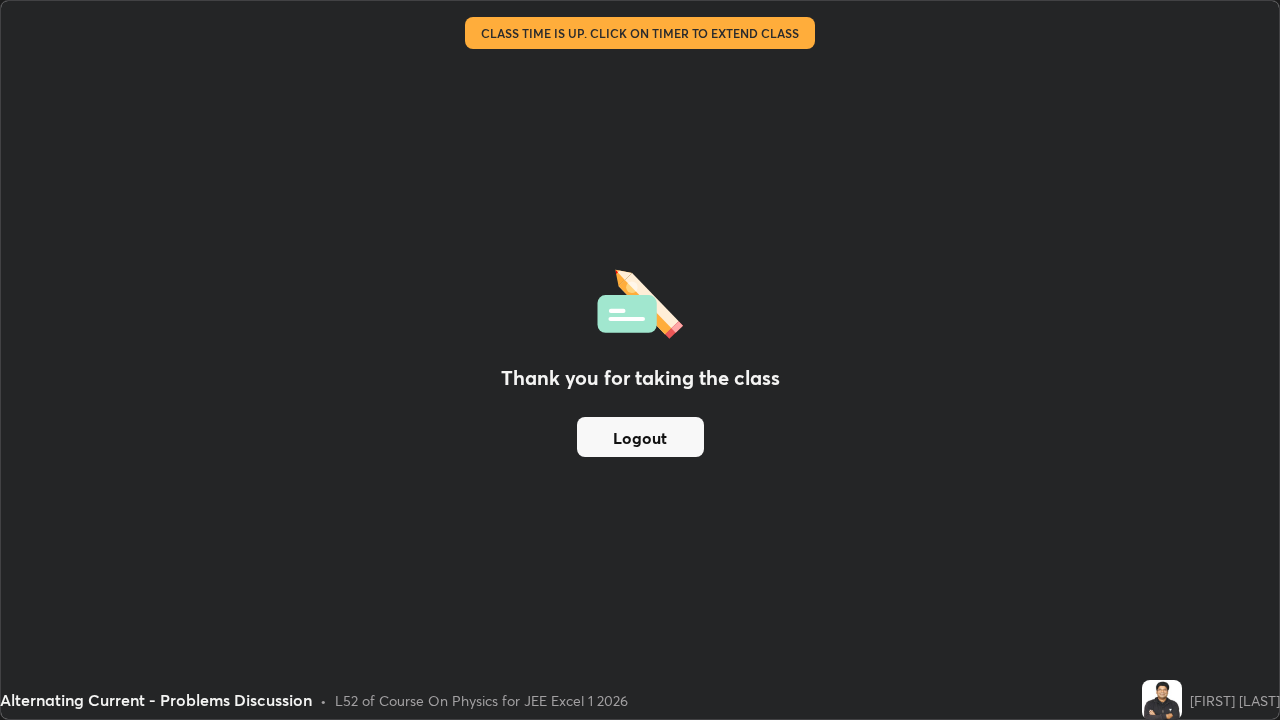 click on "Logout" at bounding box center [640, 437] 